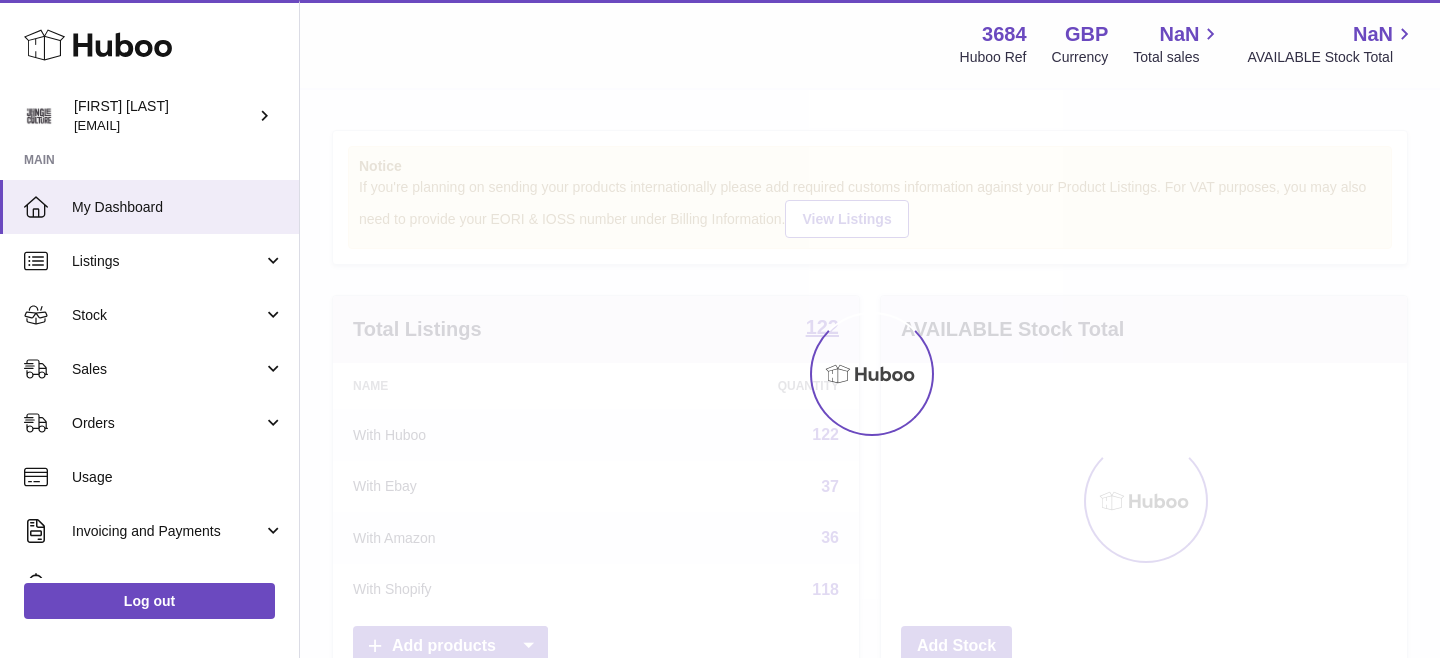 scroll, scrollTop: 0, scrollLeft: 0, axis: both 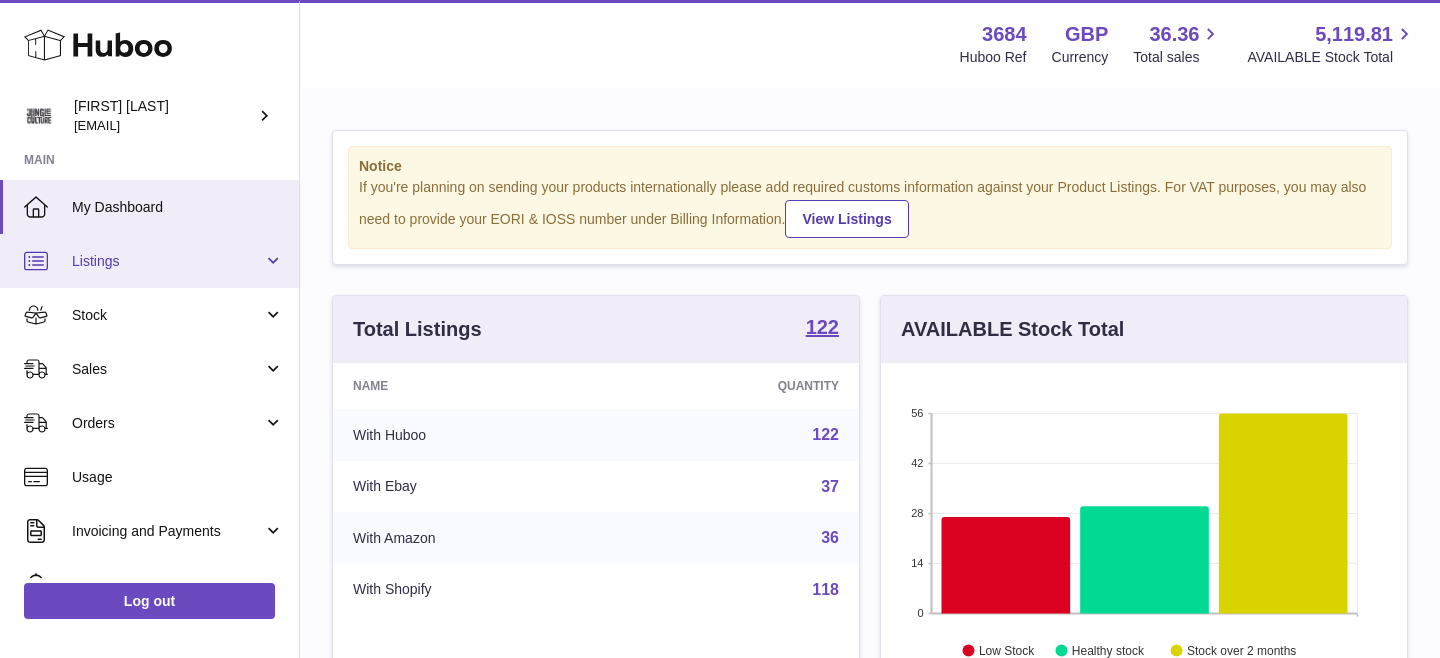 click on "Listings" at bounding box center (149, 261) 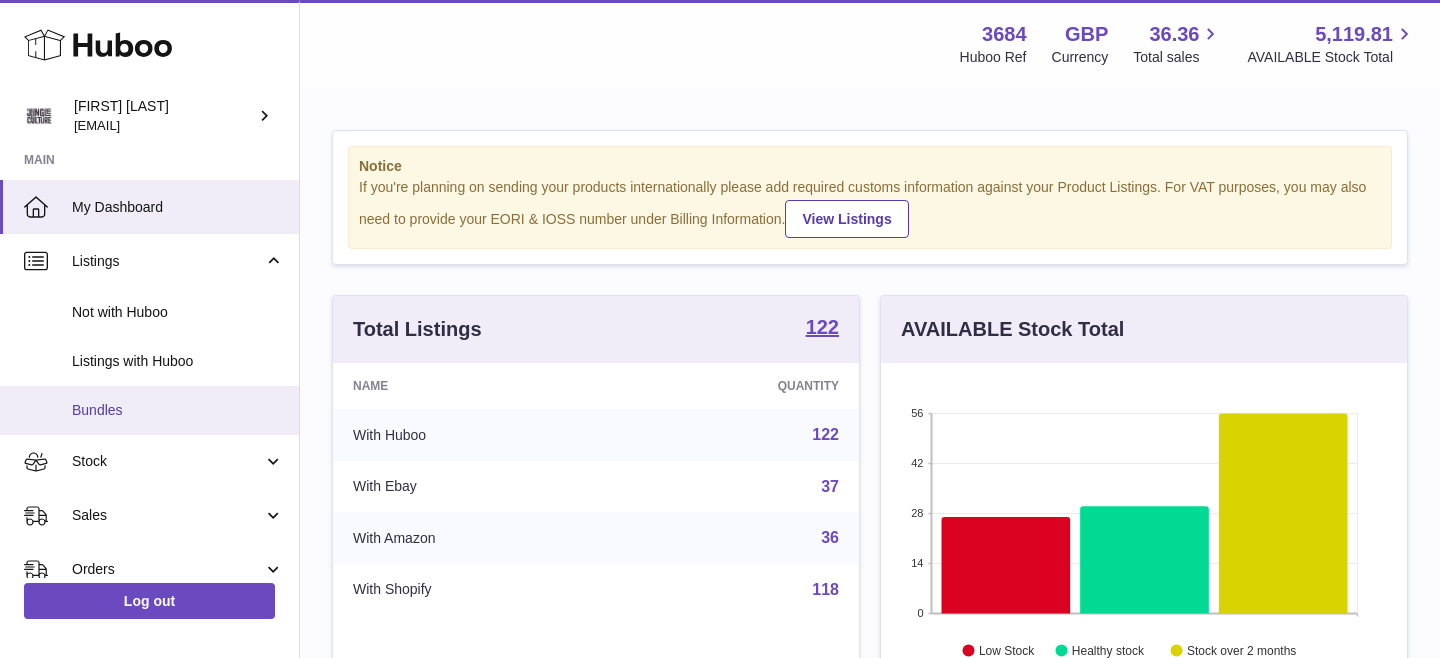 click on "Bundles" at bounding box center [178, 410] 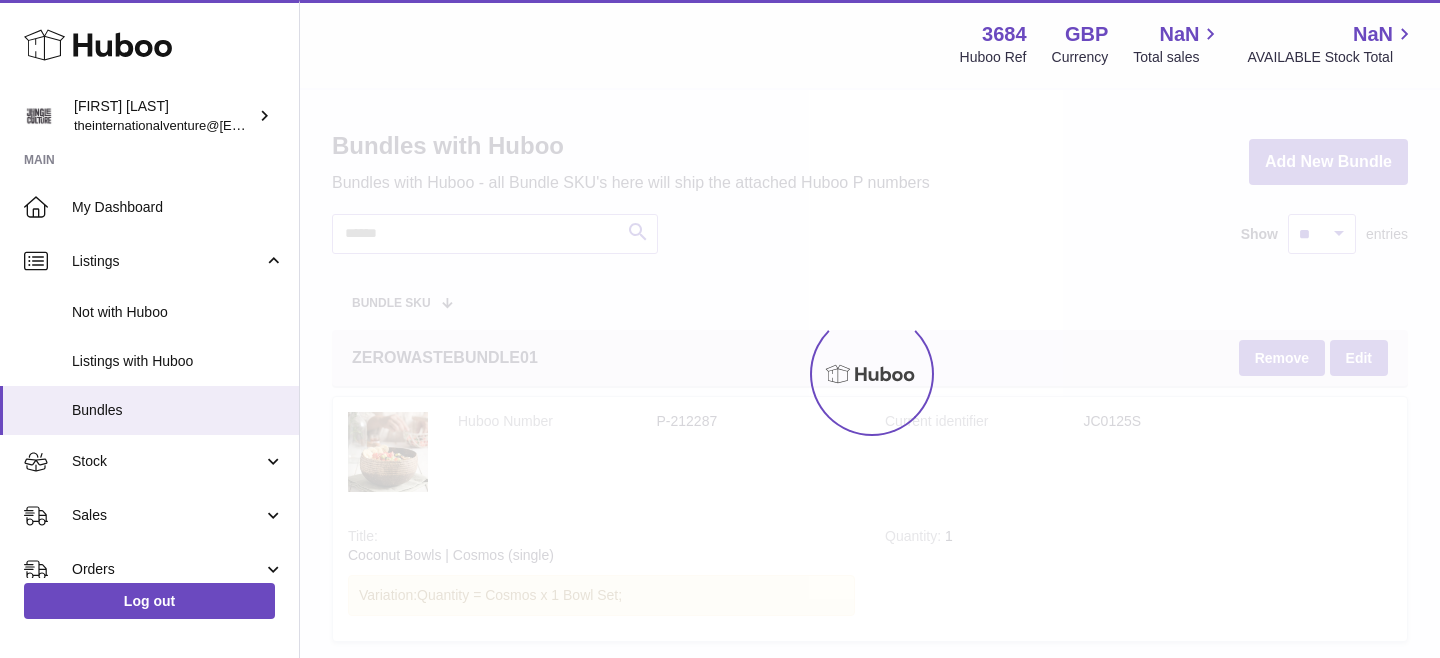 scroll, scrollTop: 0, scrollLeft: 0, axis: both 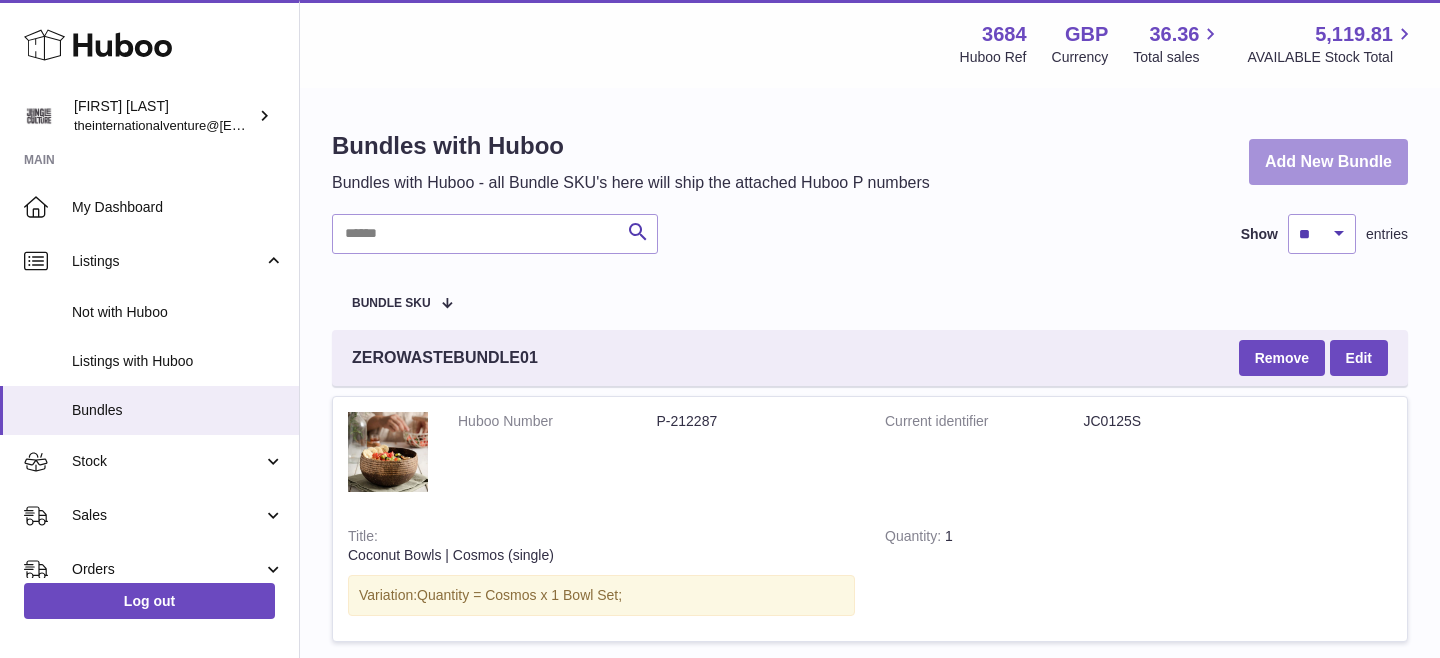 click on "Add New Bundle" at bounding box center [1328, 162] 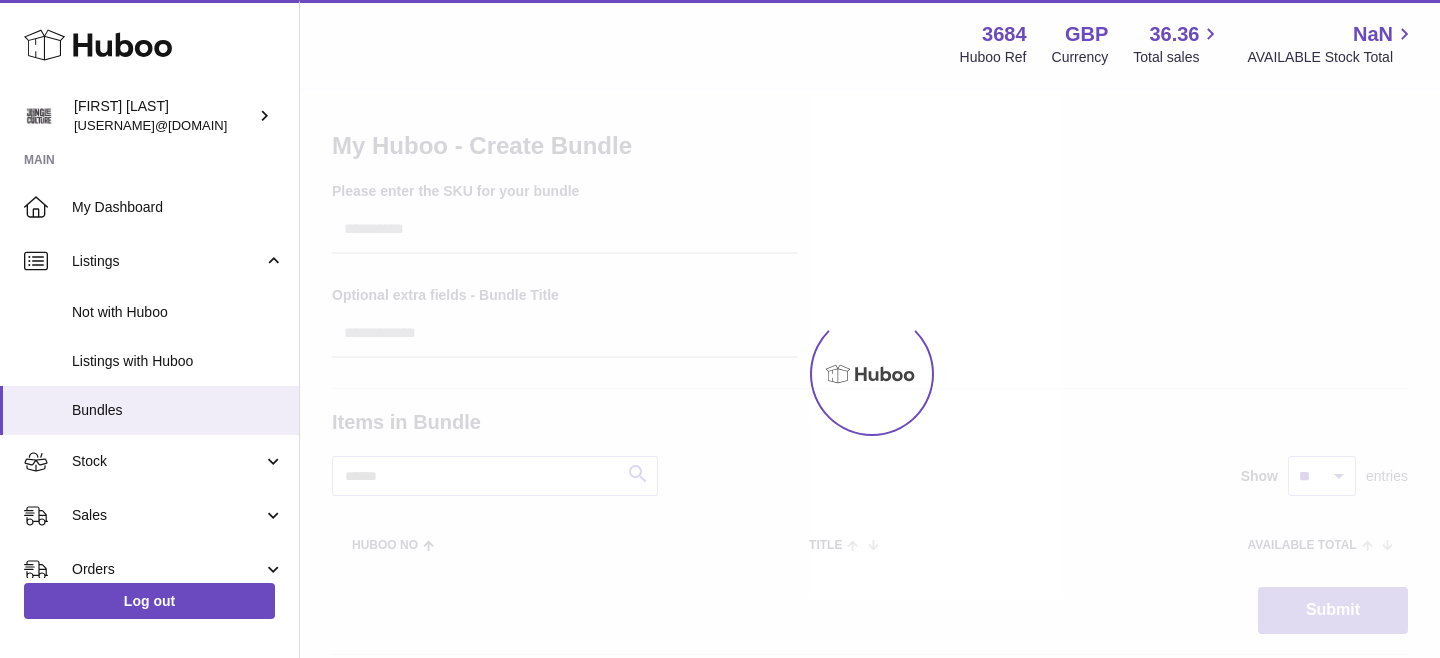 scroll, scrollTop: 0, scrollLeft: 0, axis: both 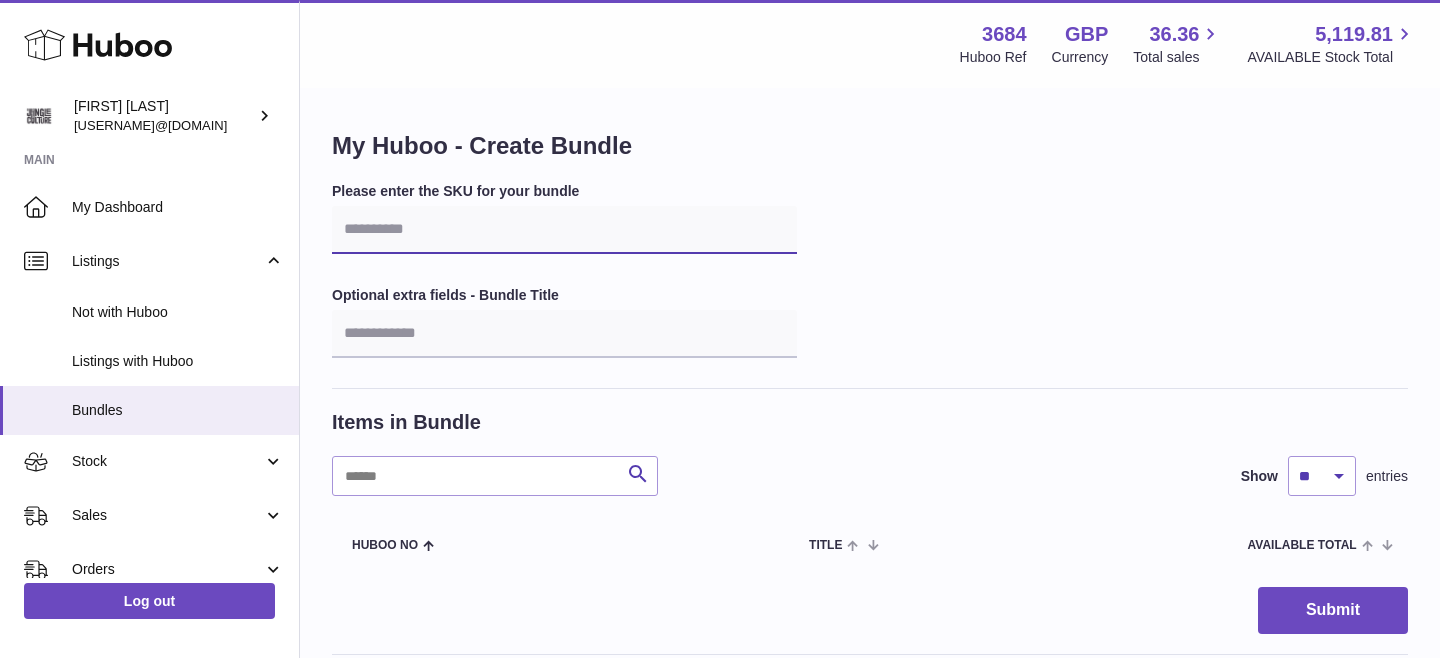 click at bounding box center (564, 230) 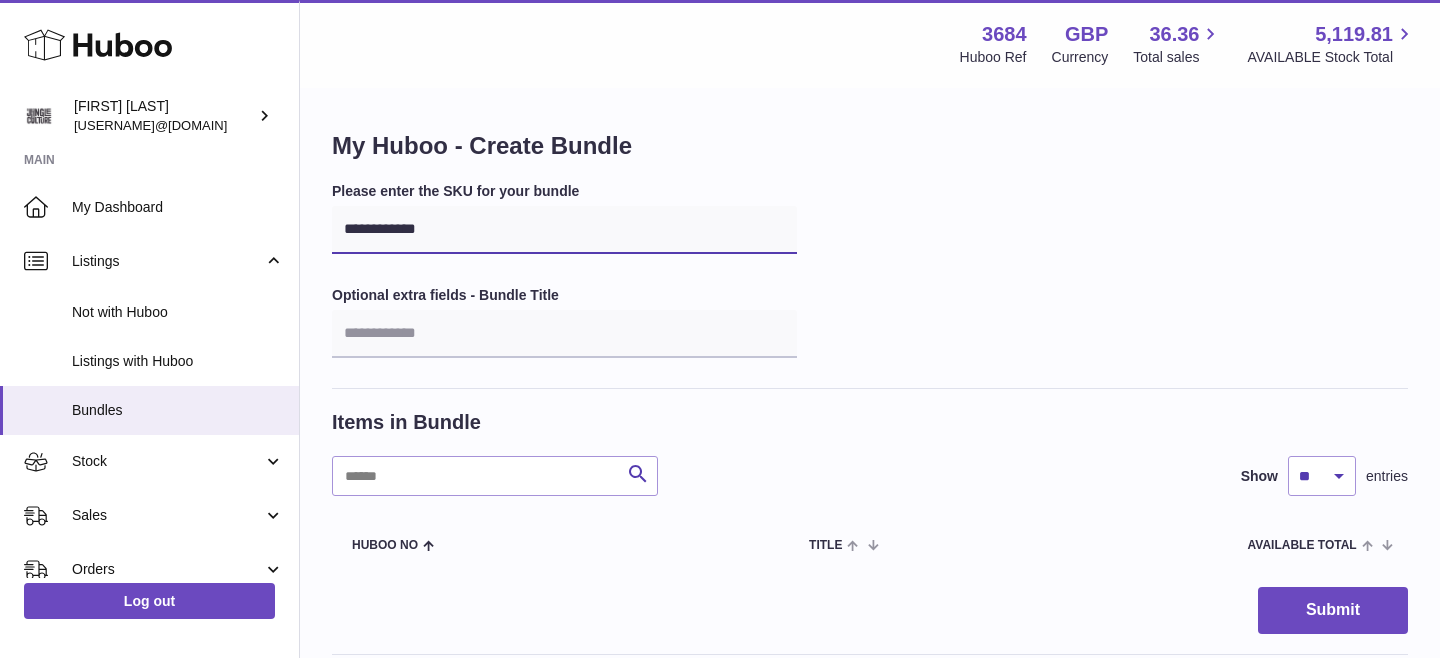type on "**********" 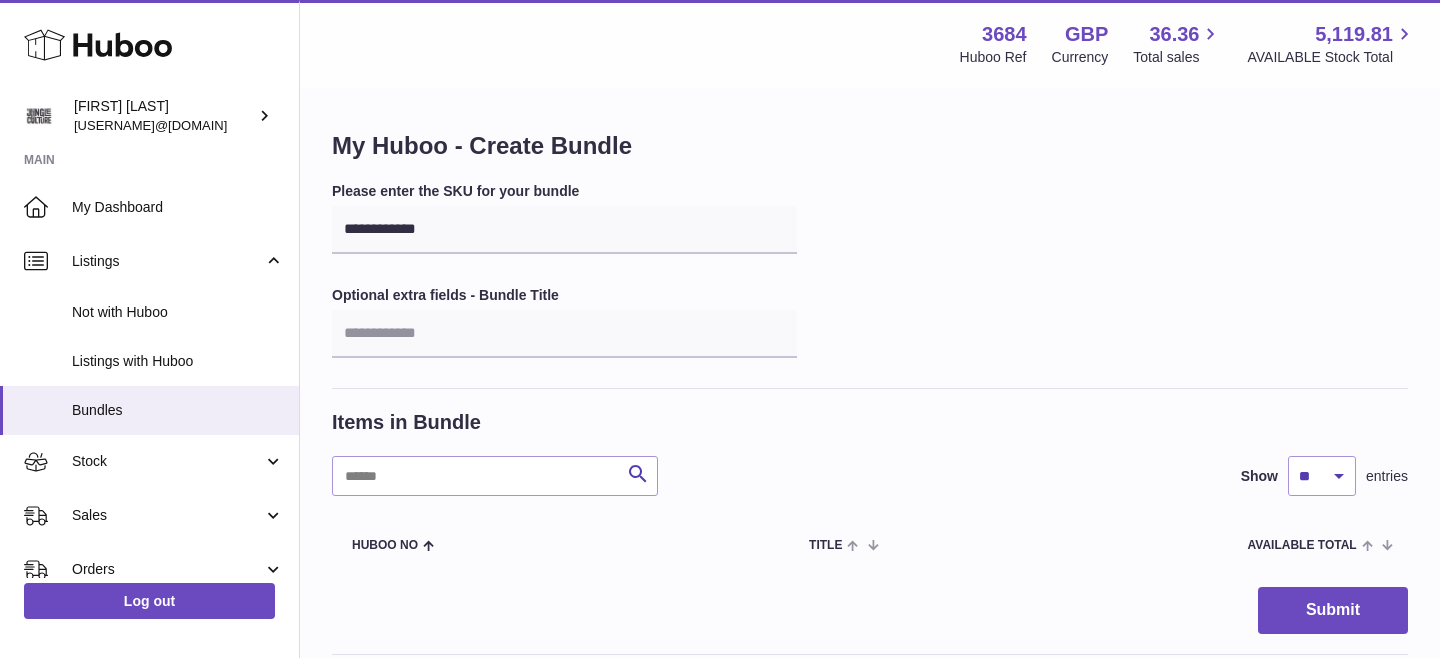 click on "**********" at bounding box center [870, 285] 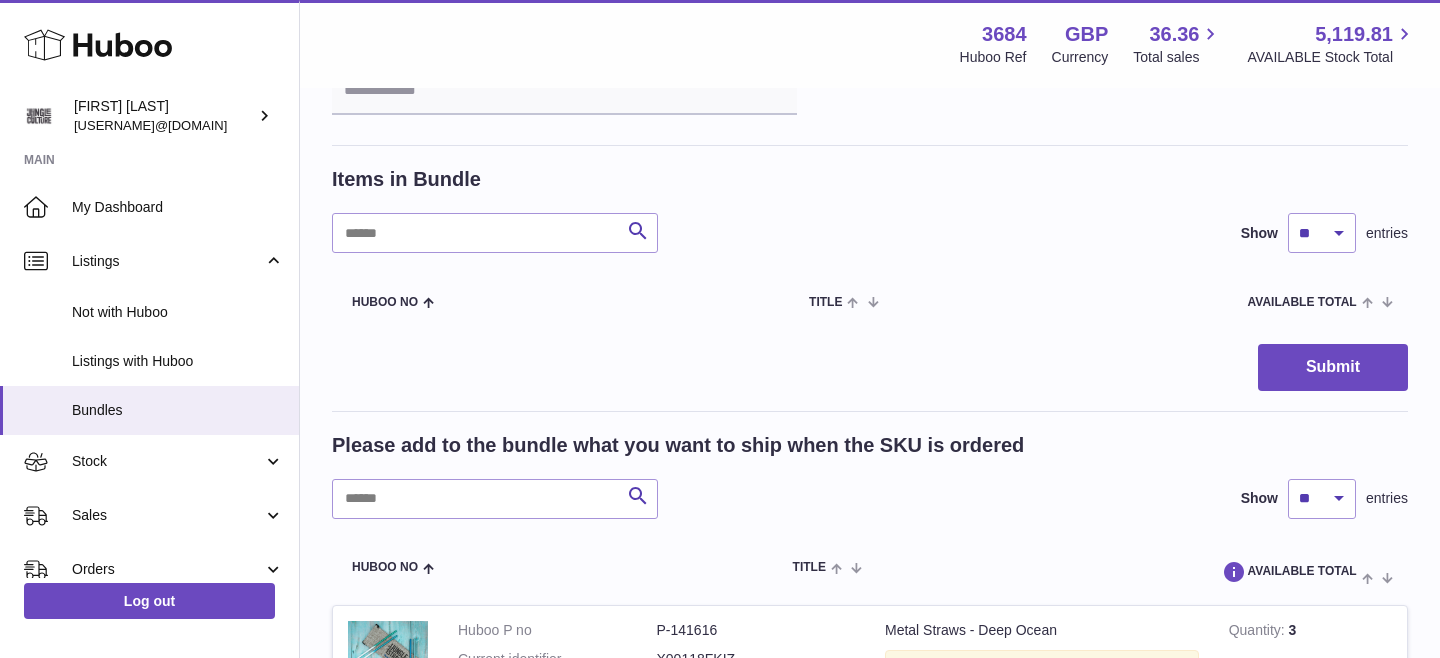 scroll, scrollTop: 257, scrollLeft: 0, axis: vertical 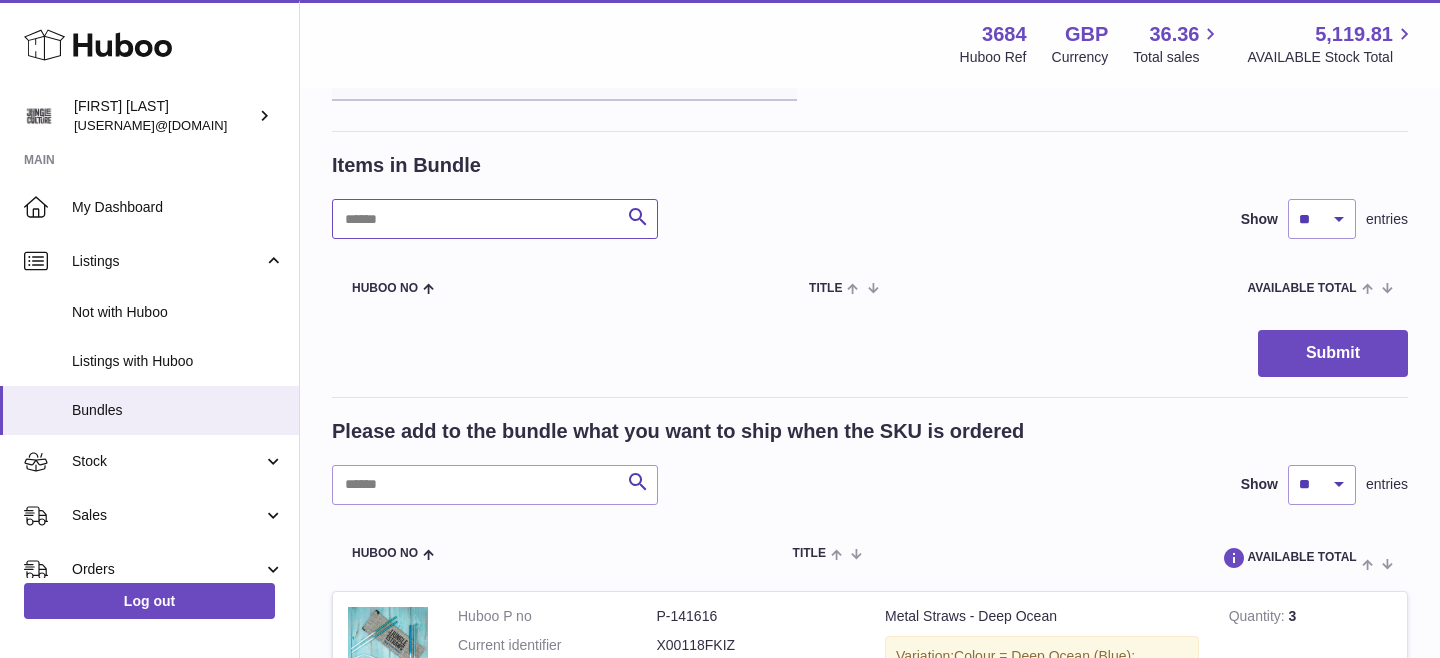 click at bounding box center [495, 219] 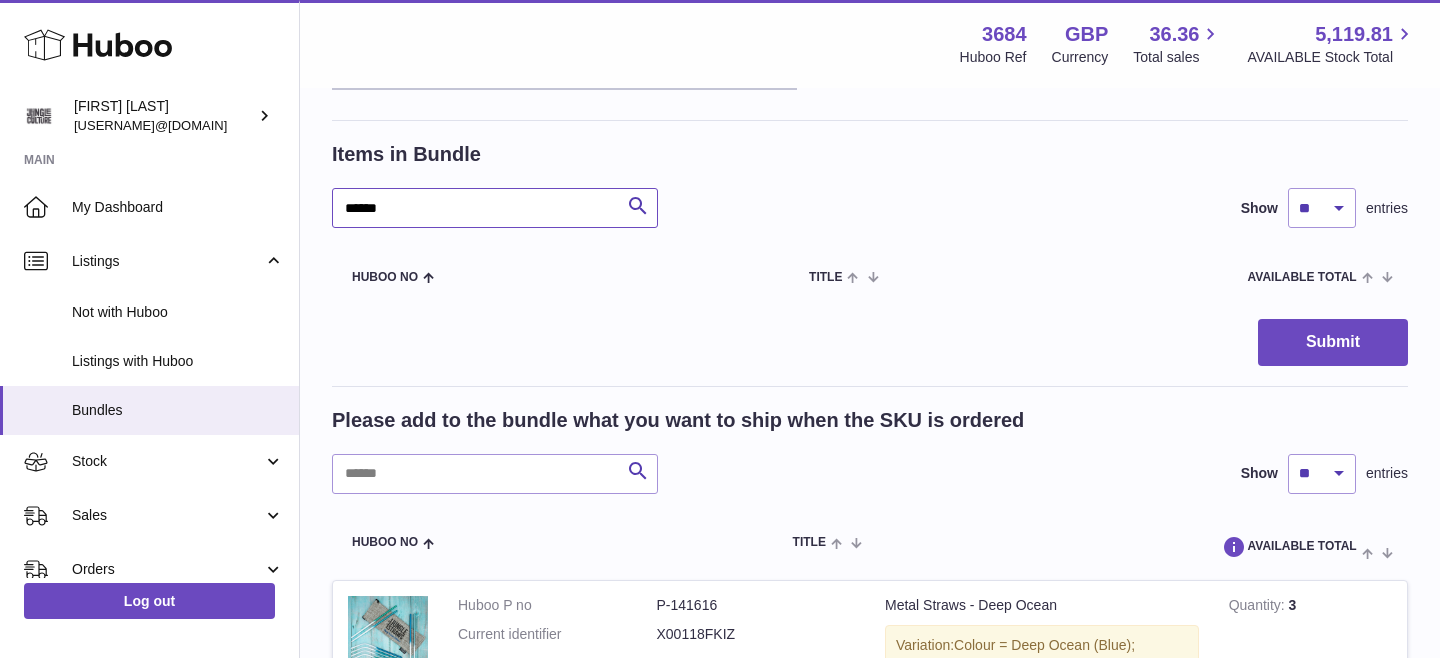 scroll, scrollTop: 257, scrollLeft: 0, axis: vertical 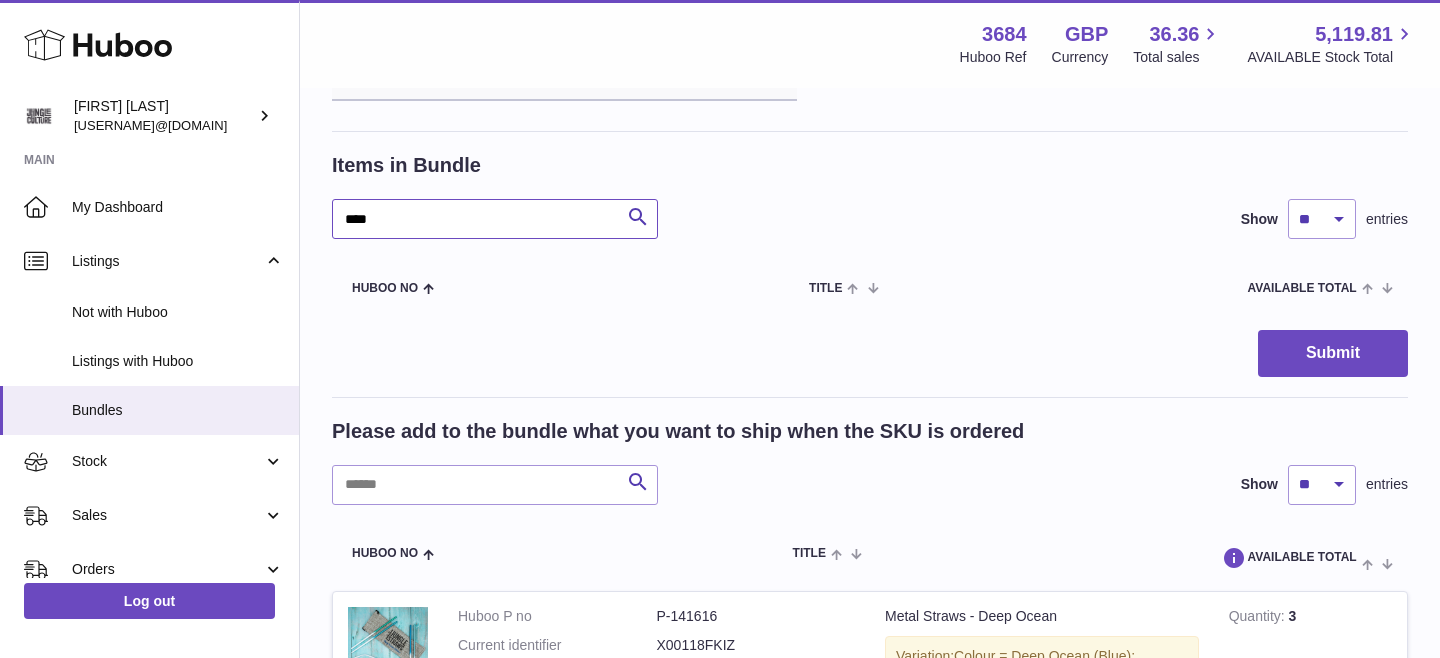 type on "*****" 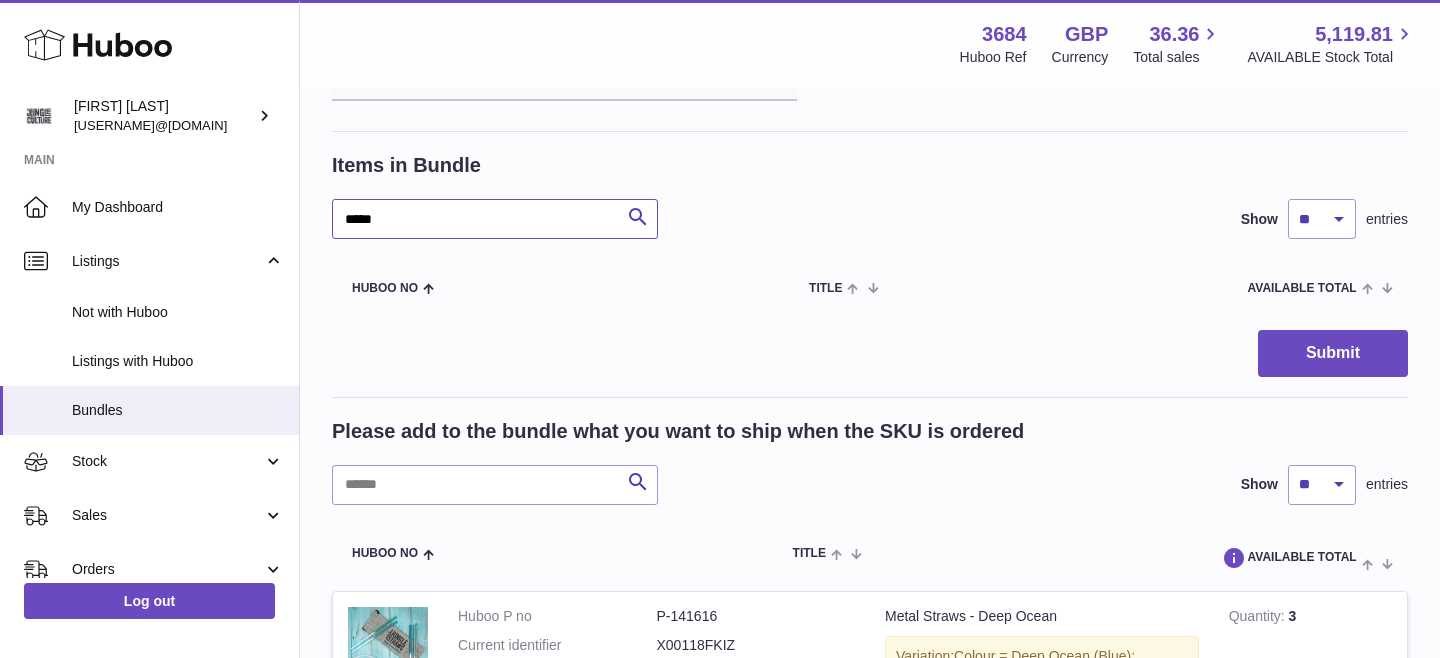 type 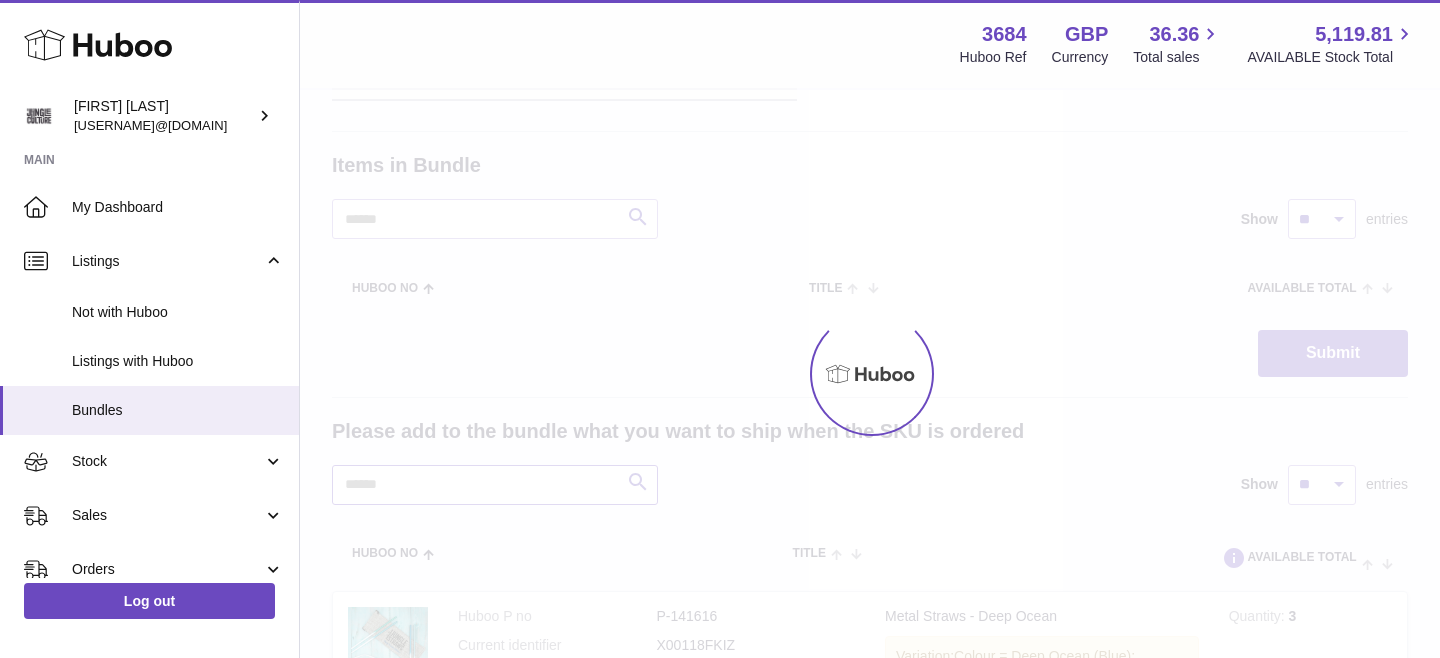 click at bounding box center [495, 485] 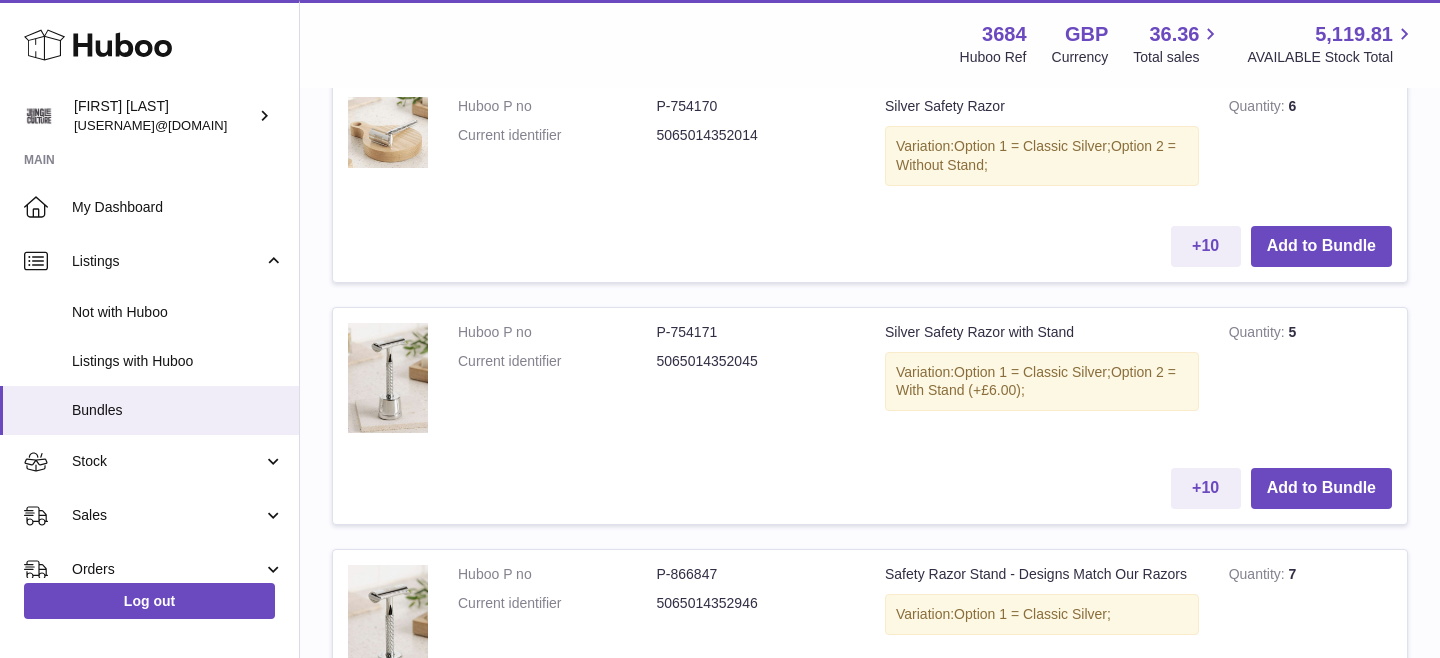 scroll, scrollTop: 734, scrollLeft: 0, axis: vertical 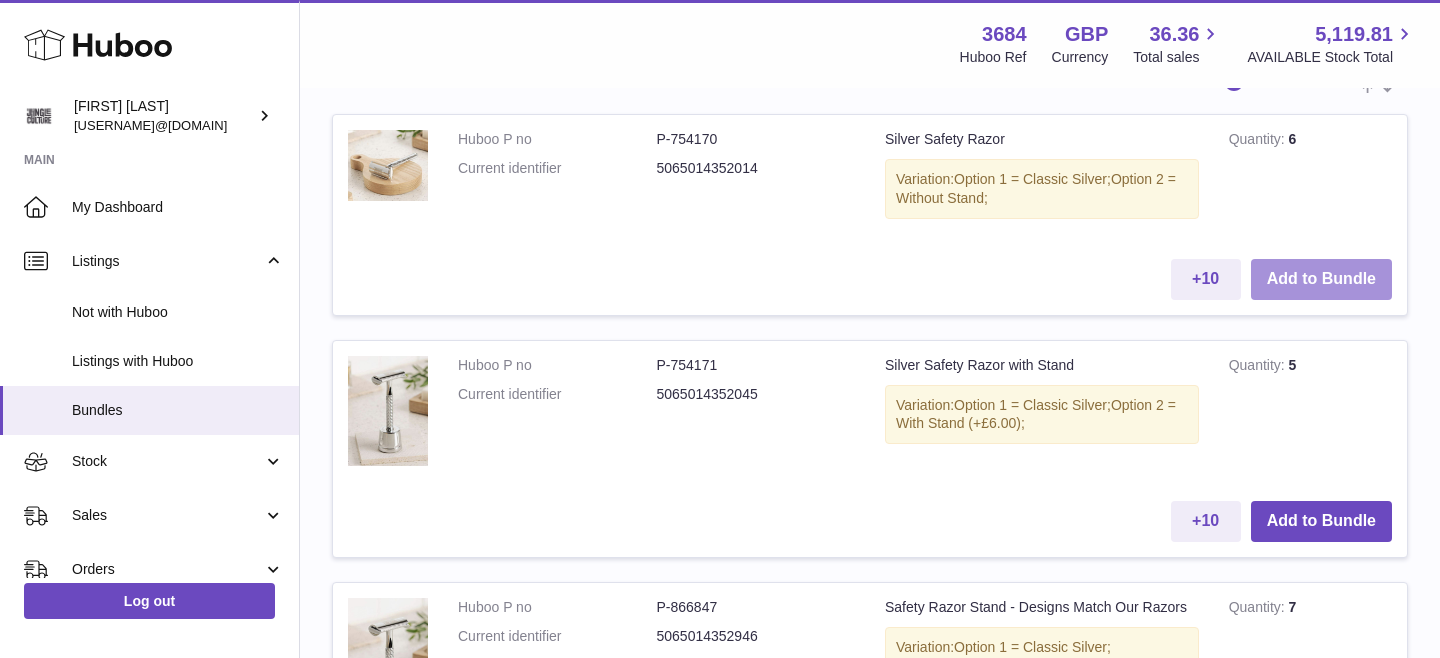 click on "Add to Bundle" at bounding box center (1321, 279) 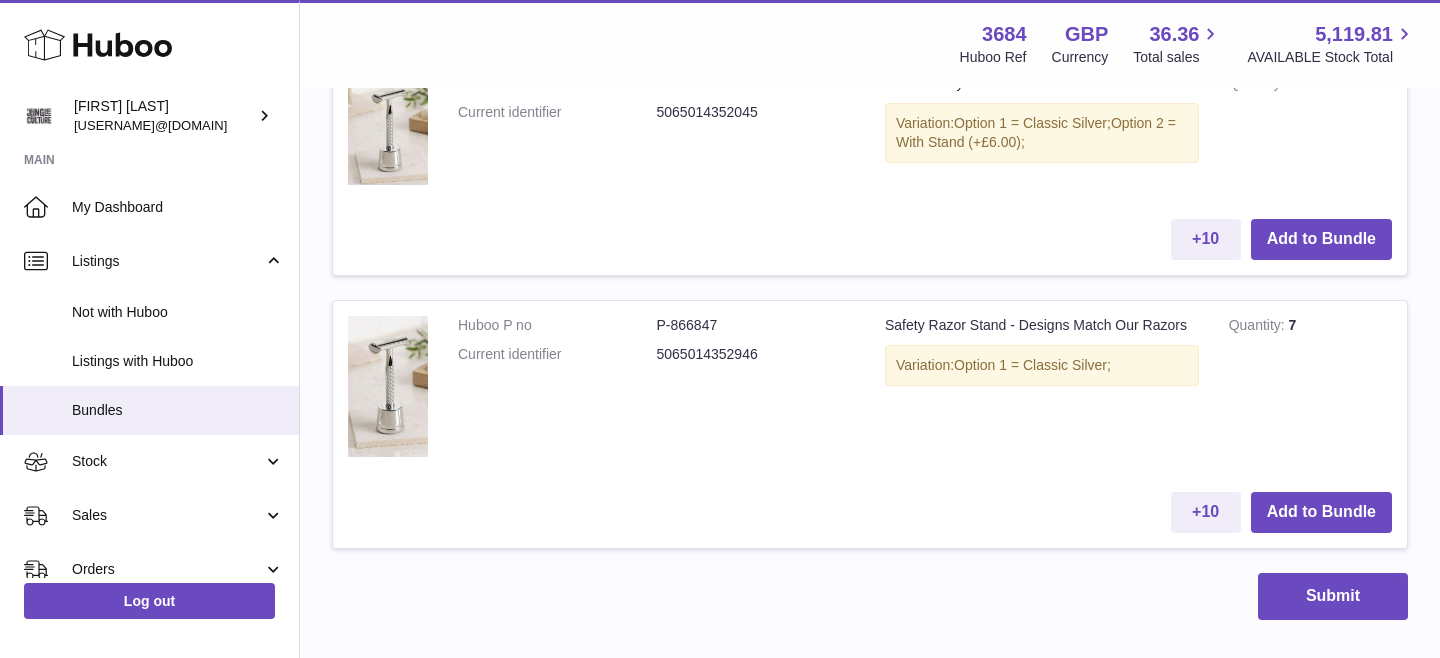 scroll, scrollTop: 1242, scrollLeft: 0, axis: vertical 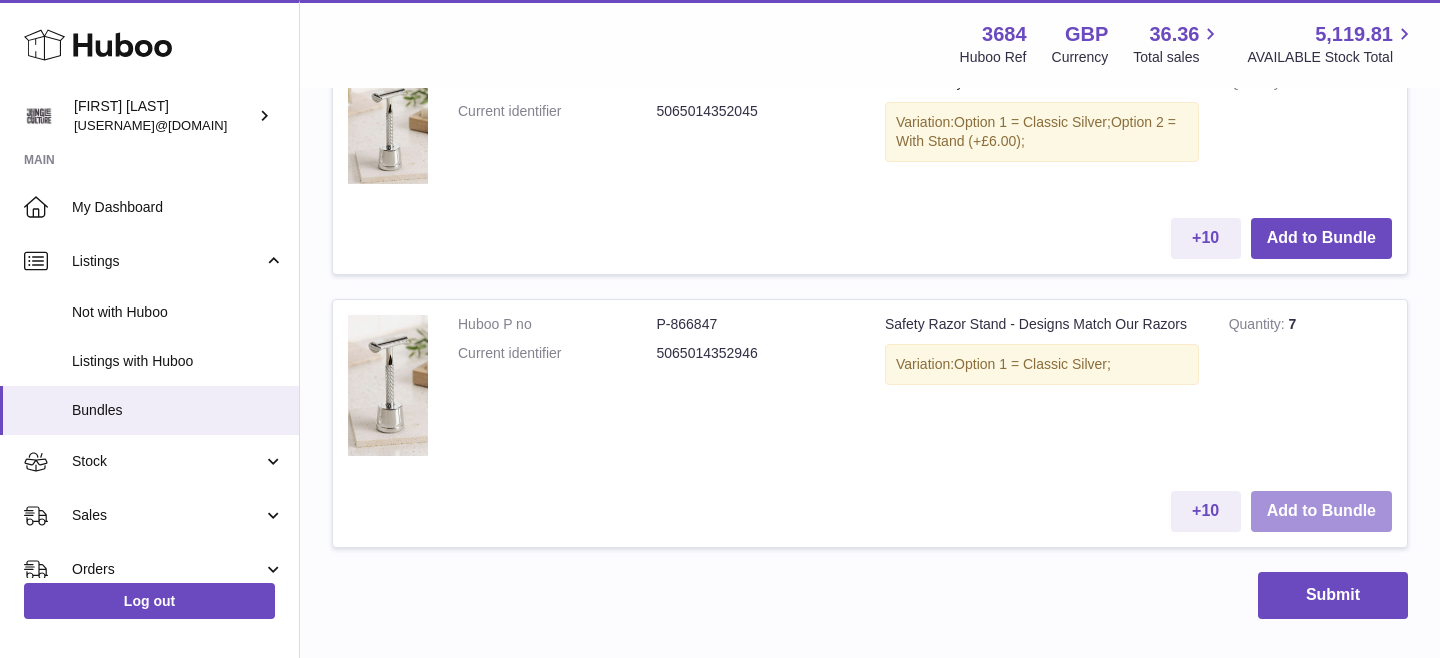 click on "Add to Bundle" at bounding box center [1321, 511] 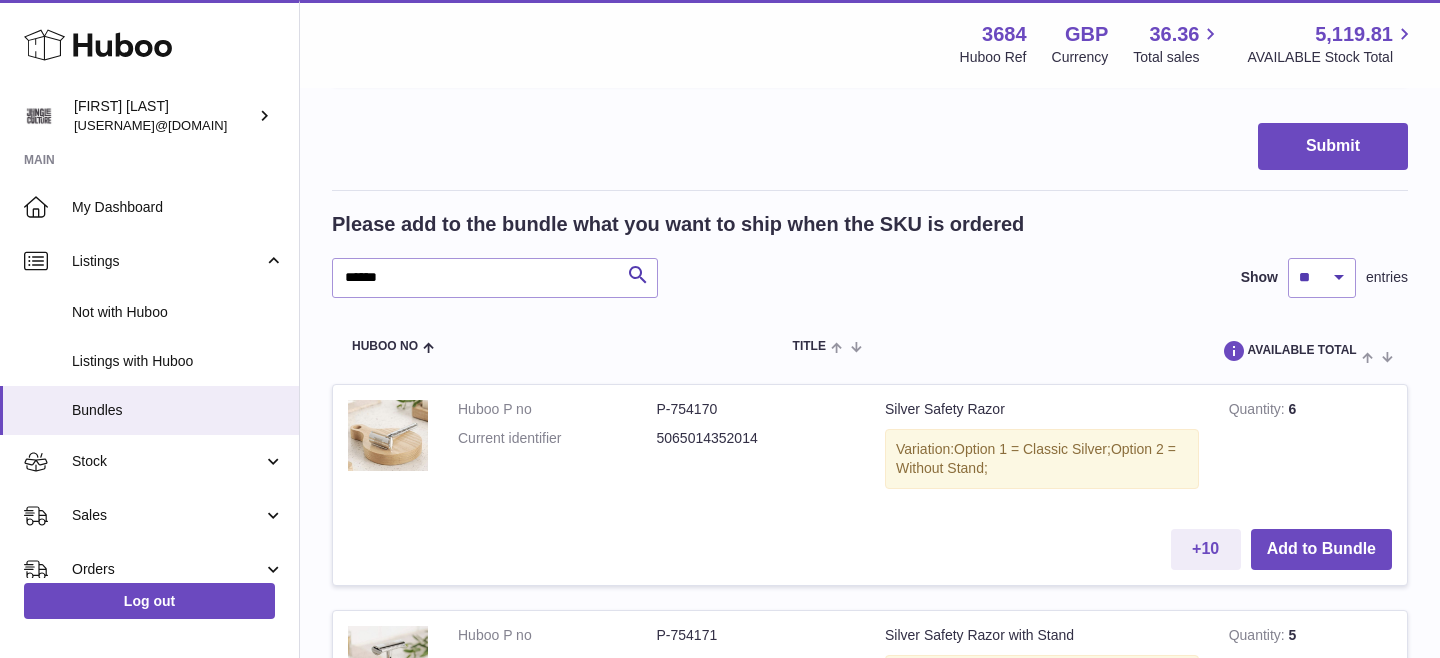 scroll, scrollTop: 959, scrollLeft: 0, axis: vertical 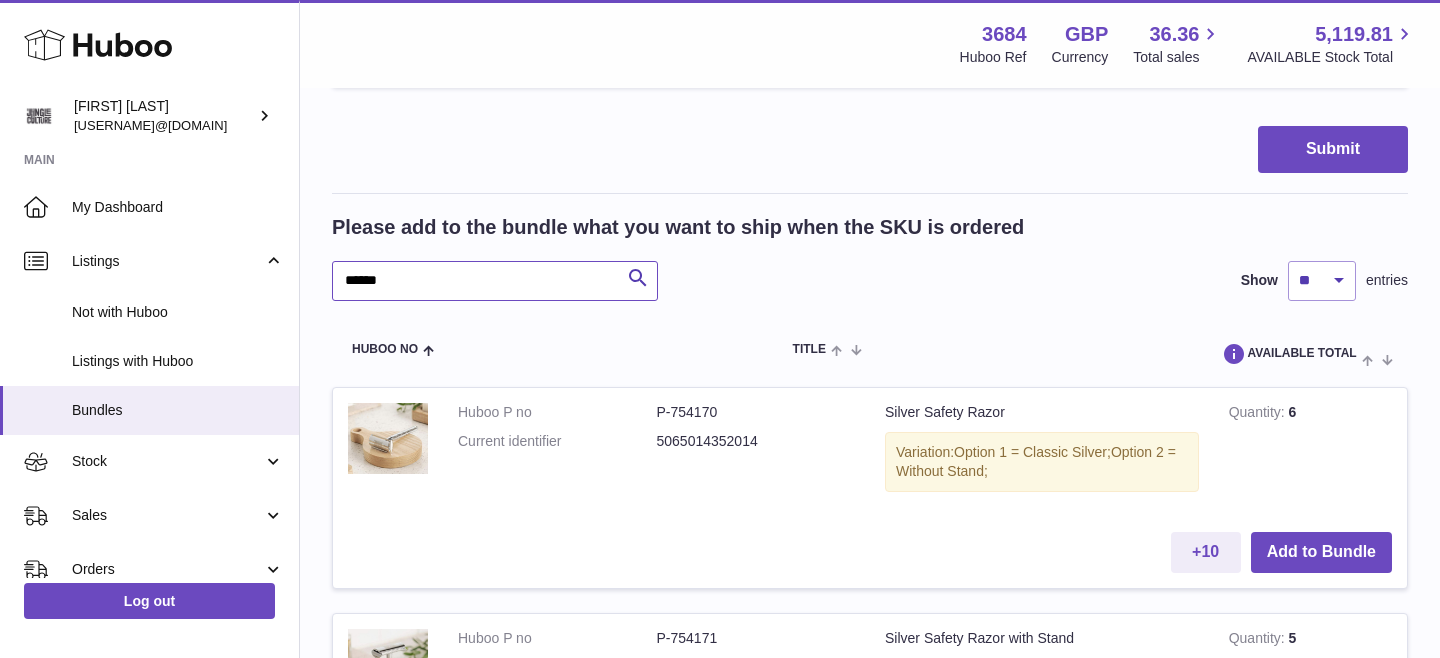click on "******" at bounding box center [495, 281] 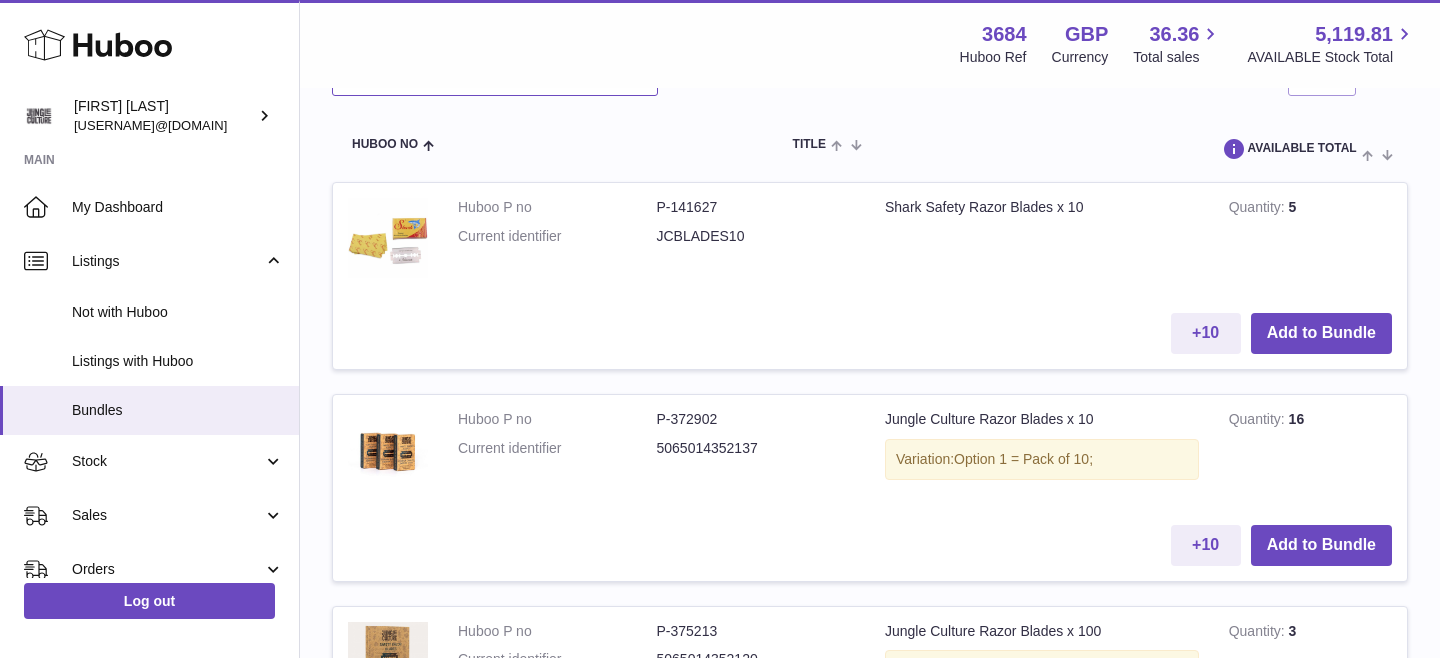 scroll, scrollTop: 1242, scrollLeft: 0, axis: vertical 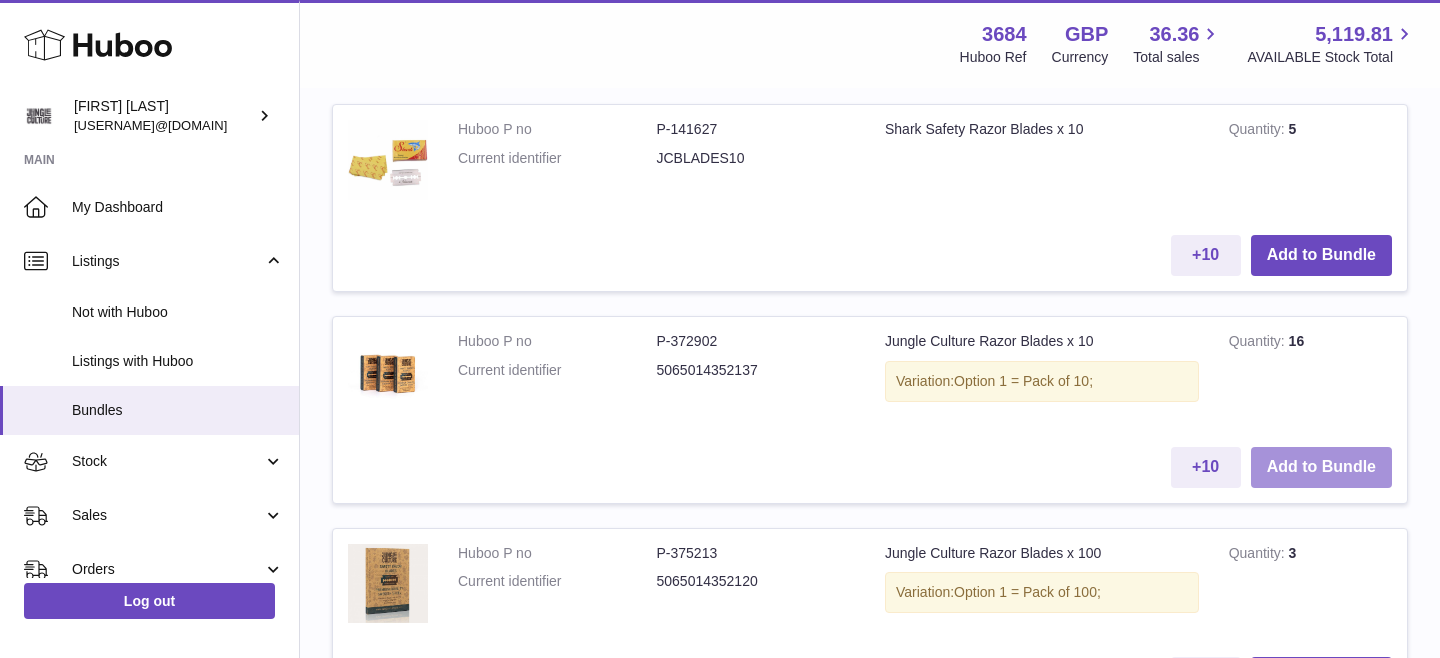 type on "*****" 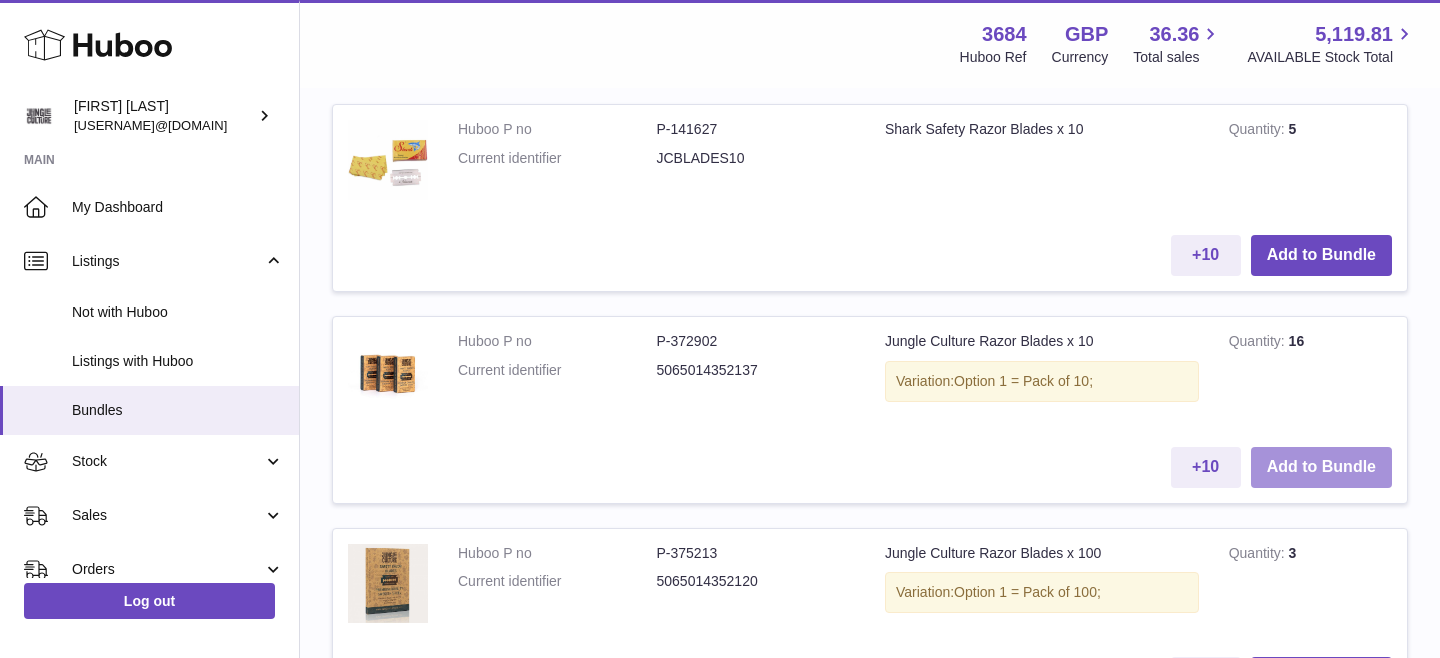 click on "Add to Bundle" at bounding box center (1321, 467) 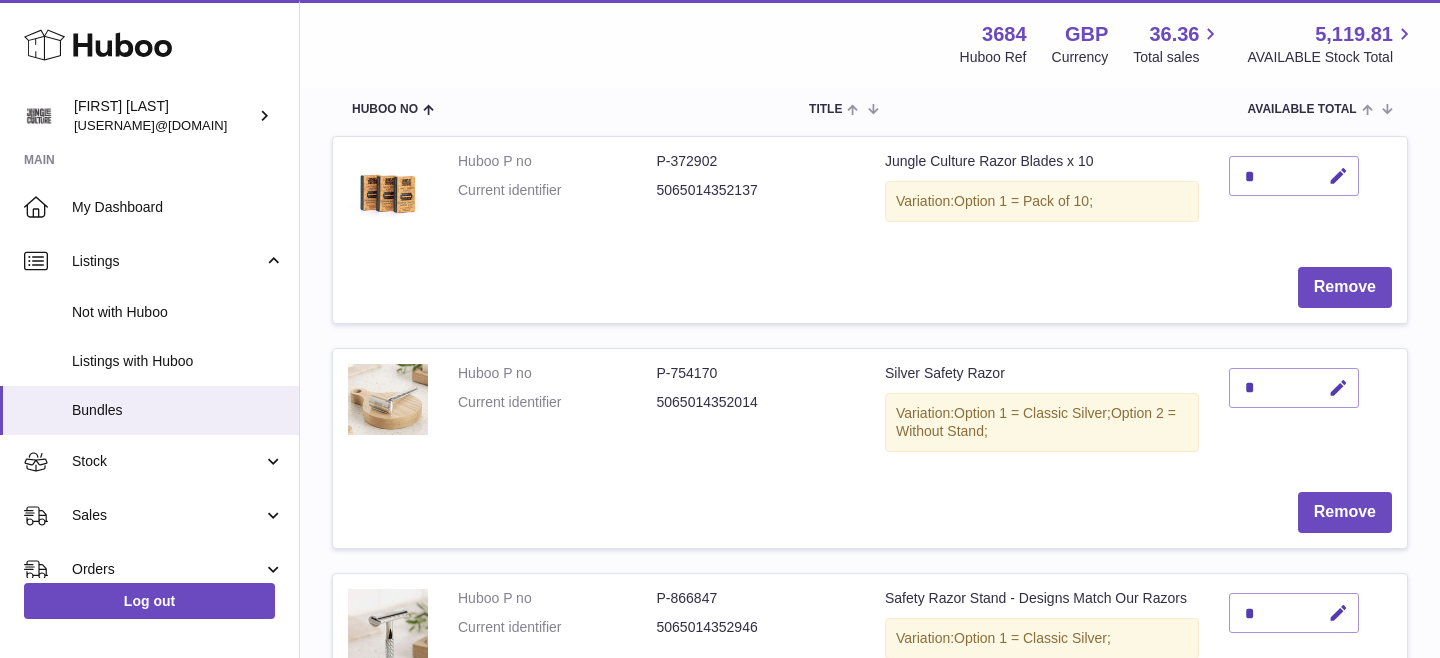 scroll, scrollTop: 412, scrollLeft: 0, axis: vertical 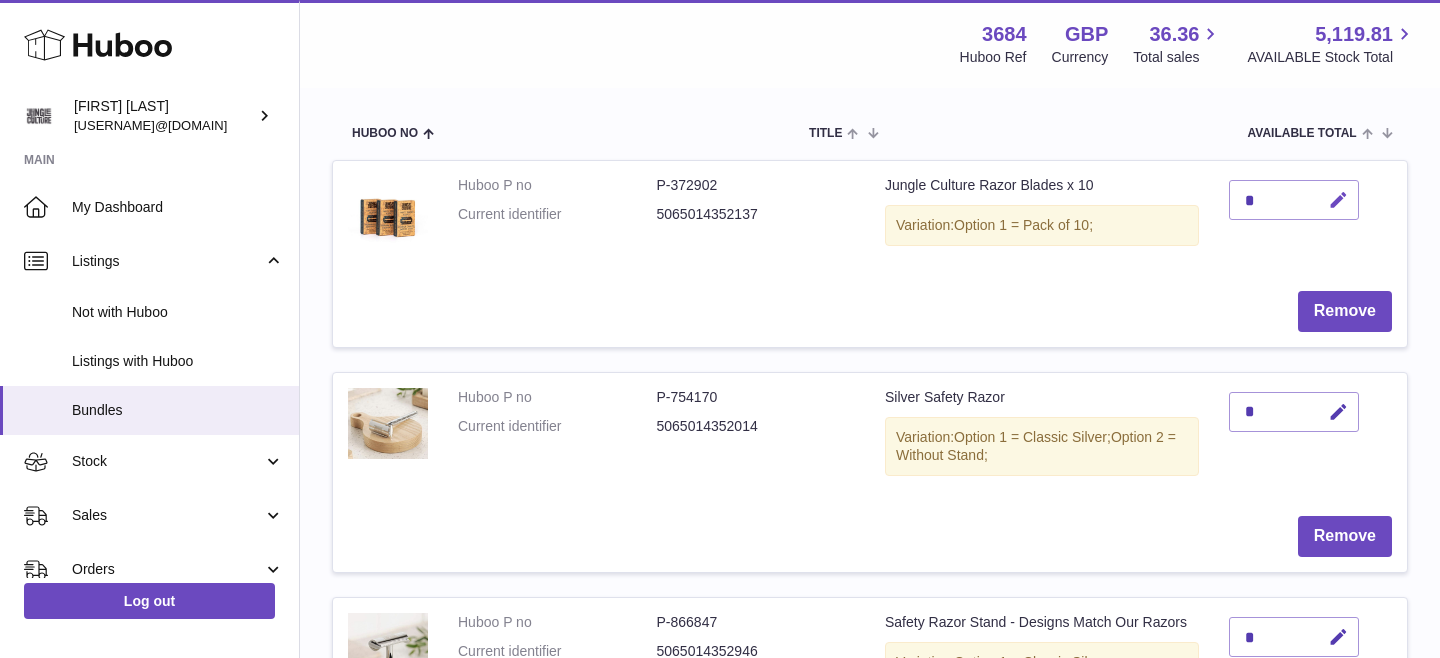 click at bounding box center (1338, 200) 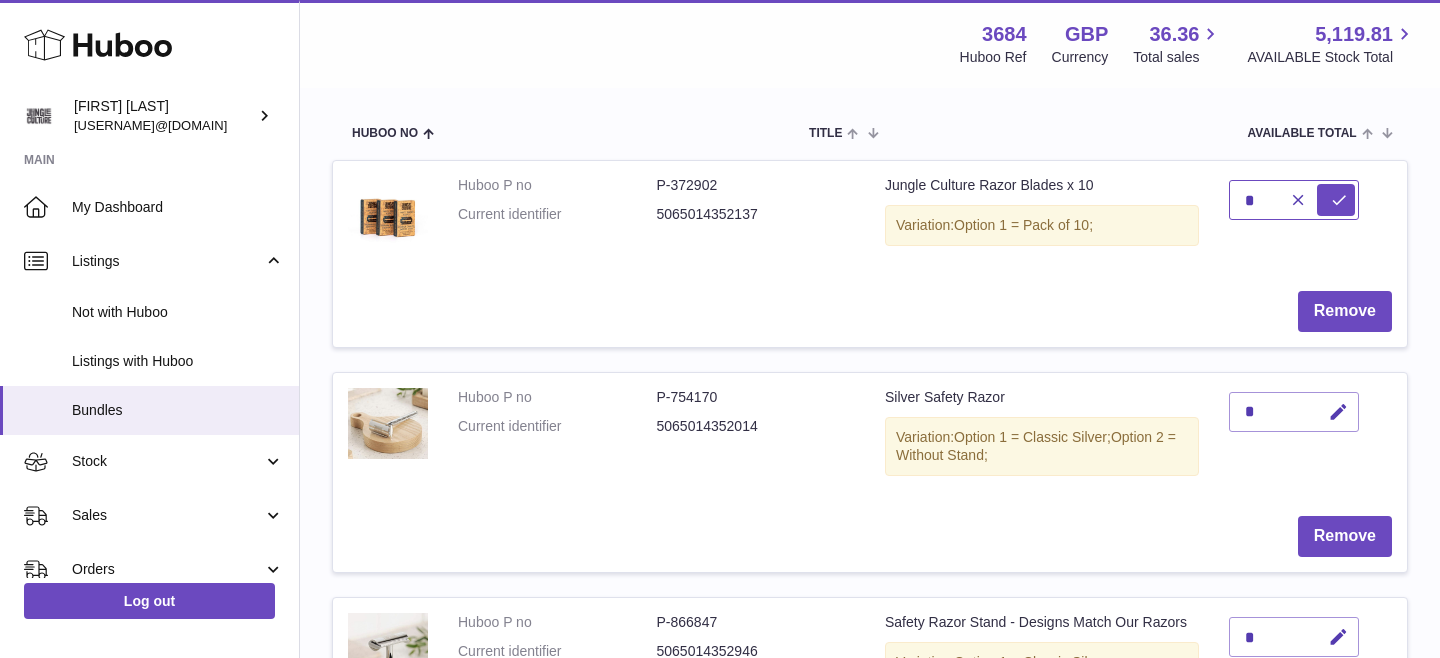 type on "*" 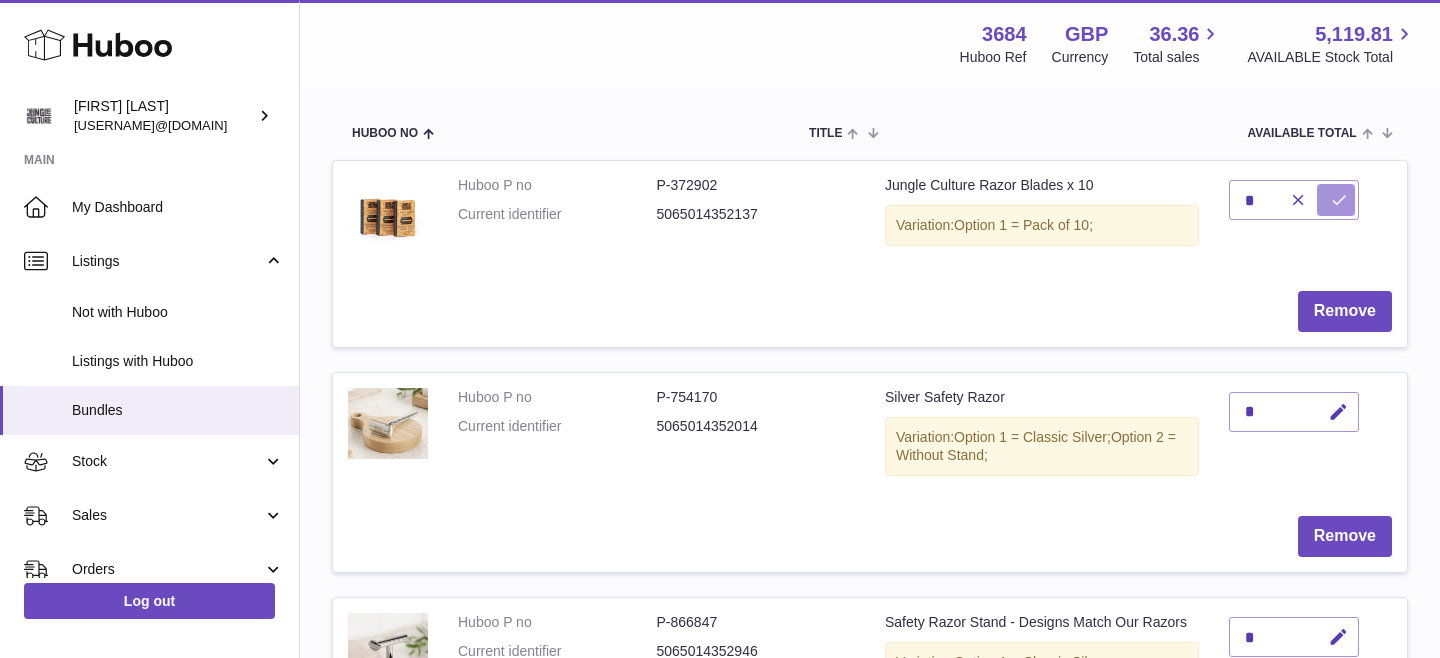 click at bounding box center (1339, 200) 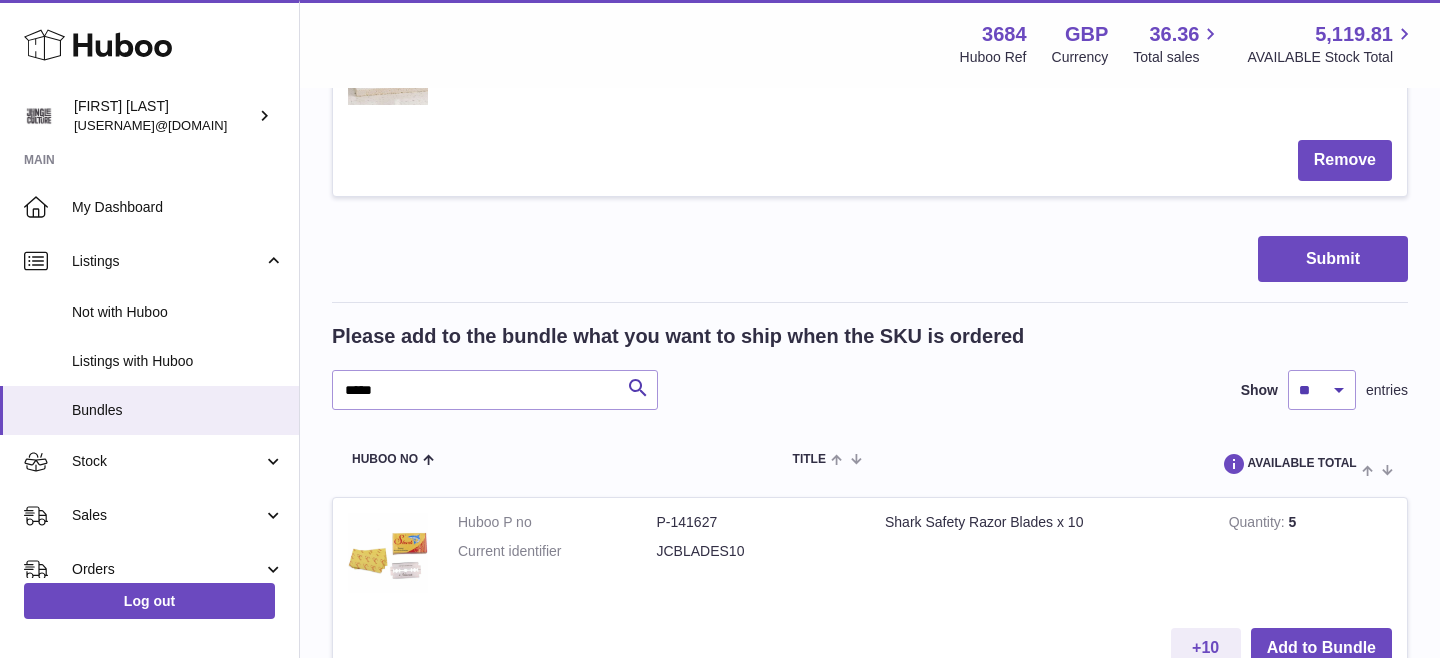 scroll, scrollTop: 1091, scrollLeft: 0, axis: vertical 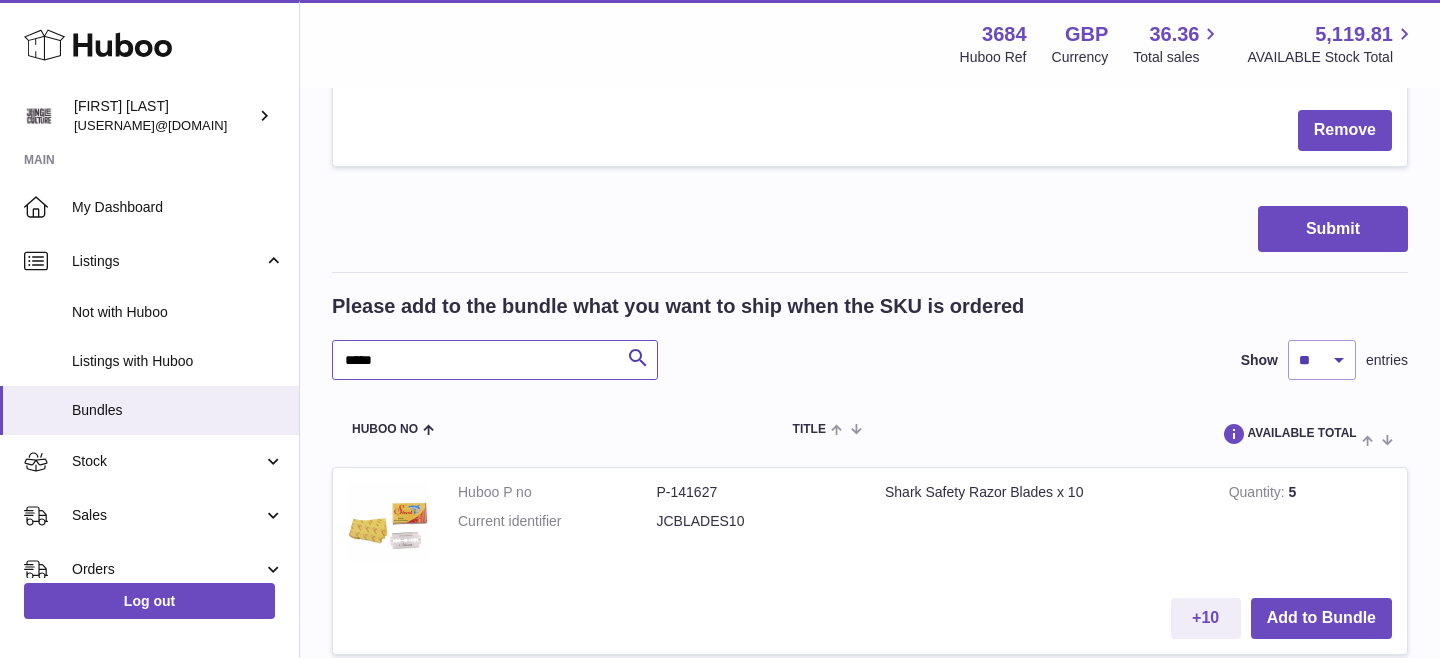 click on "*****" at bounding box center (495, 360) 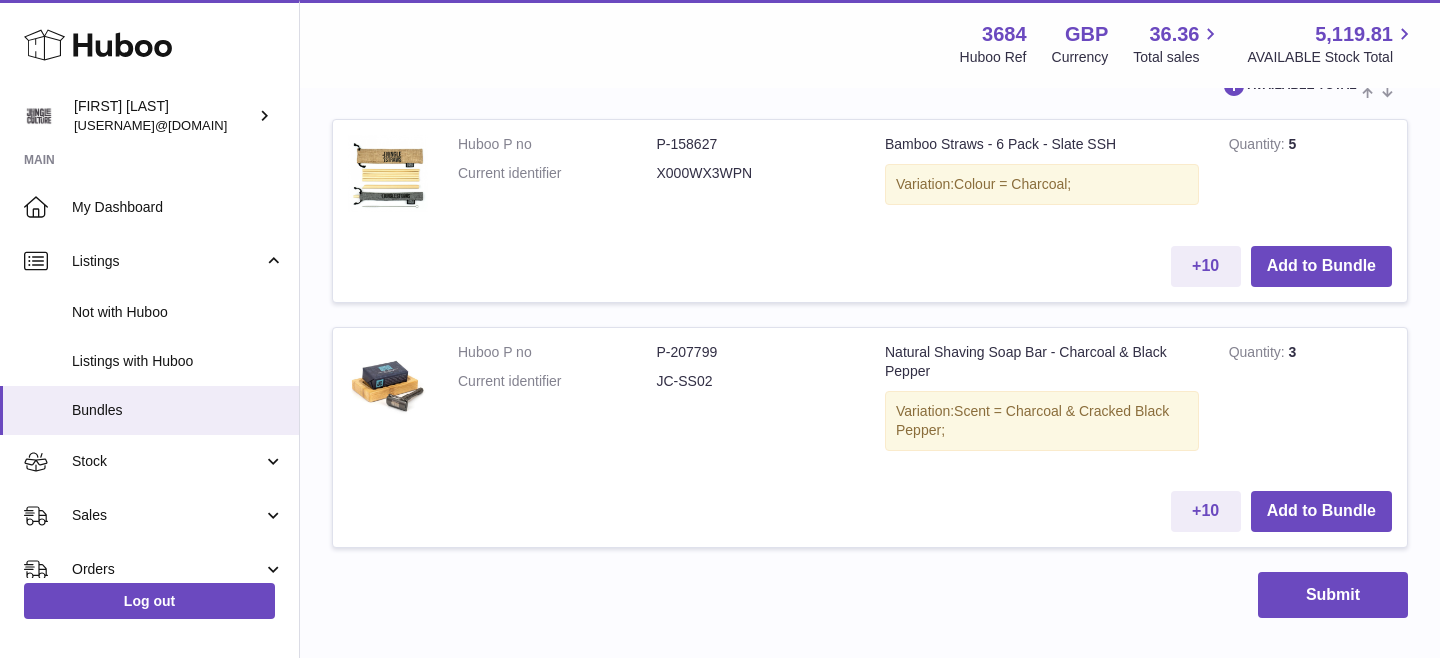 scroll, scrollTop: 1449, scrollLeft: 0, axis: vertical 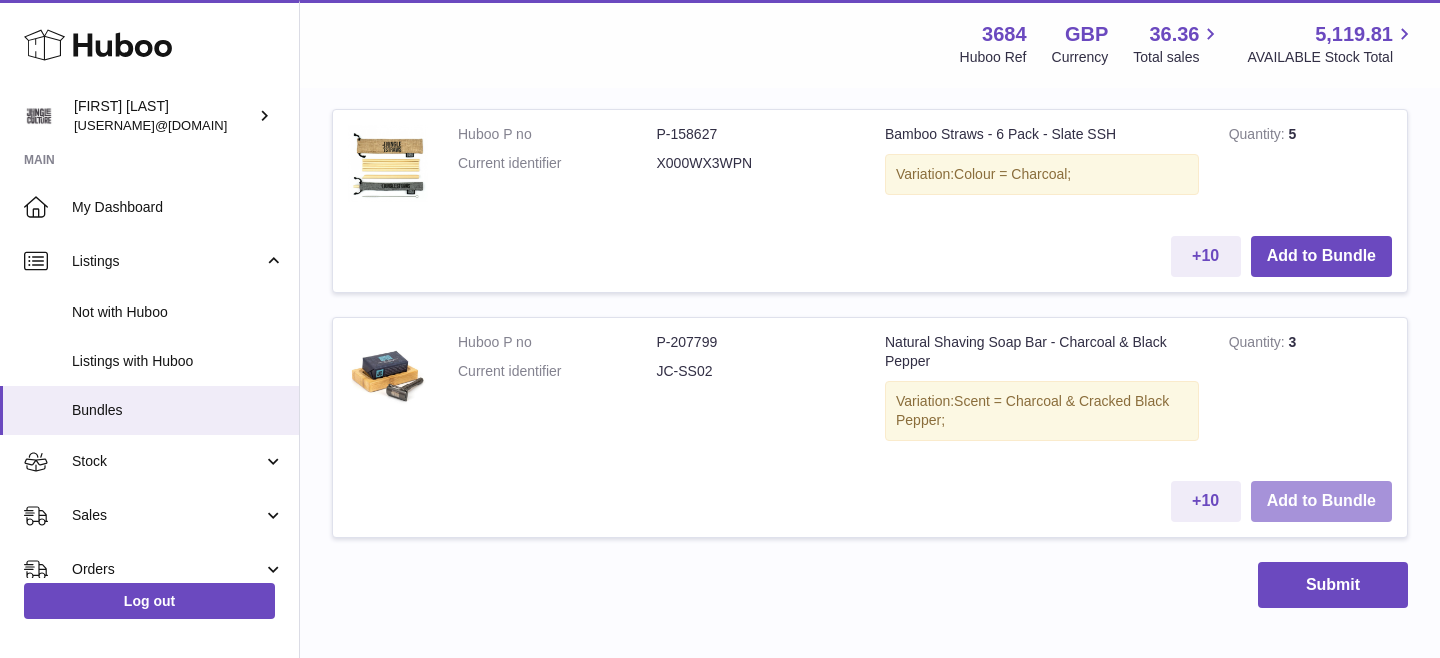 click on "Add to Bundle" at bounding box center [1321, 501] 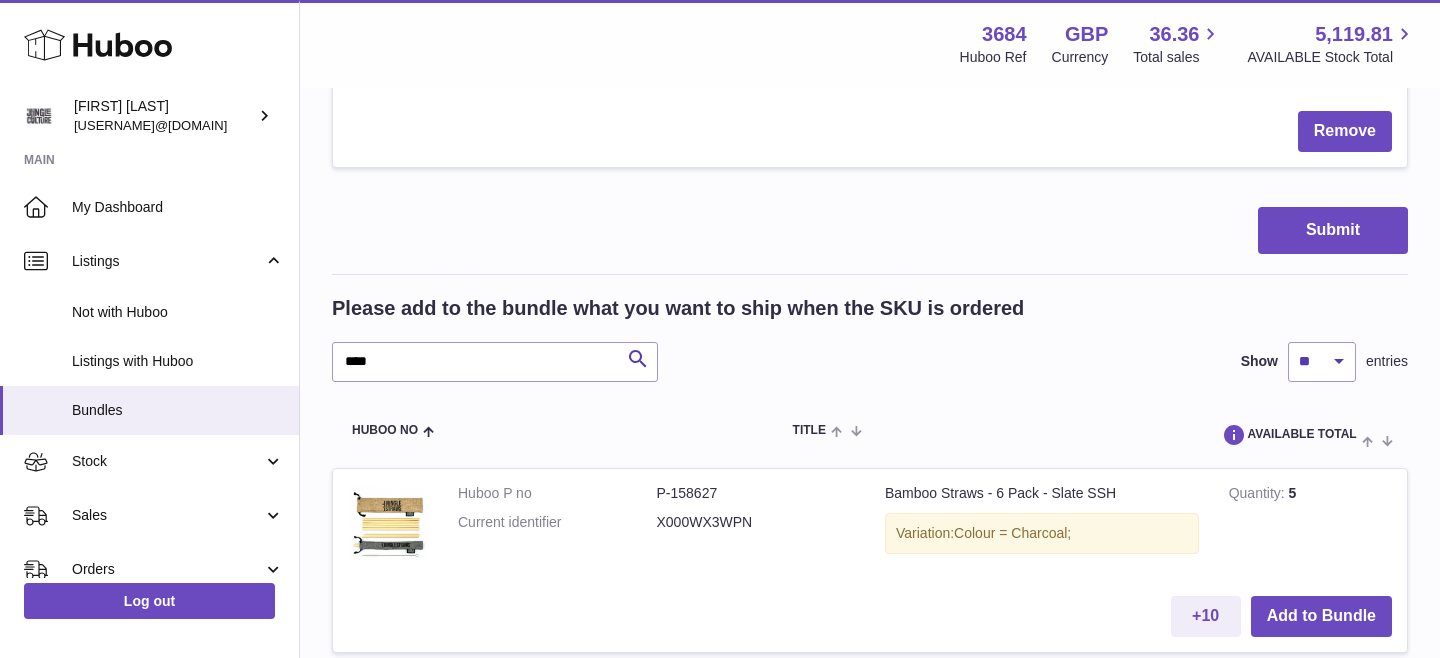 scroll, scrollTop: 1449, scrollLeft: 0, axis: vertical 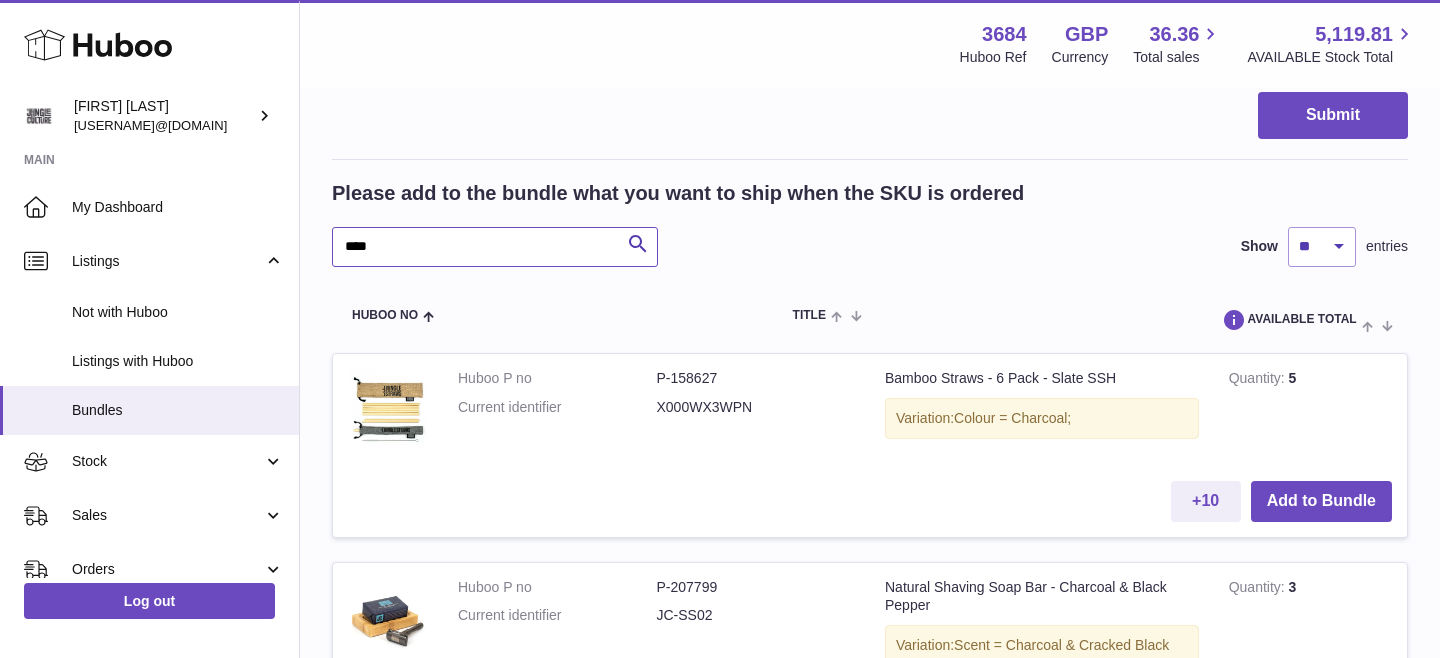 click on "****" at bounding box center [495, 247] 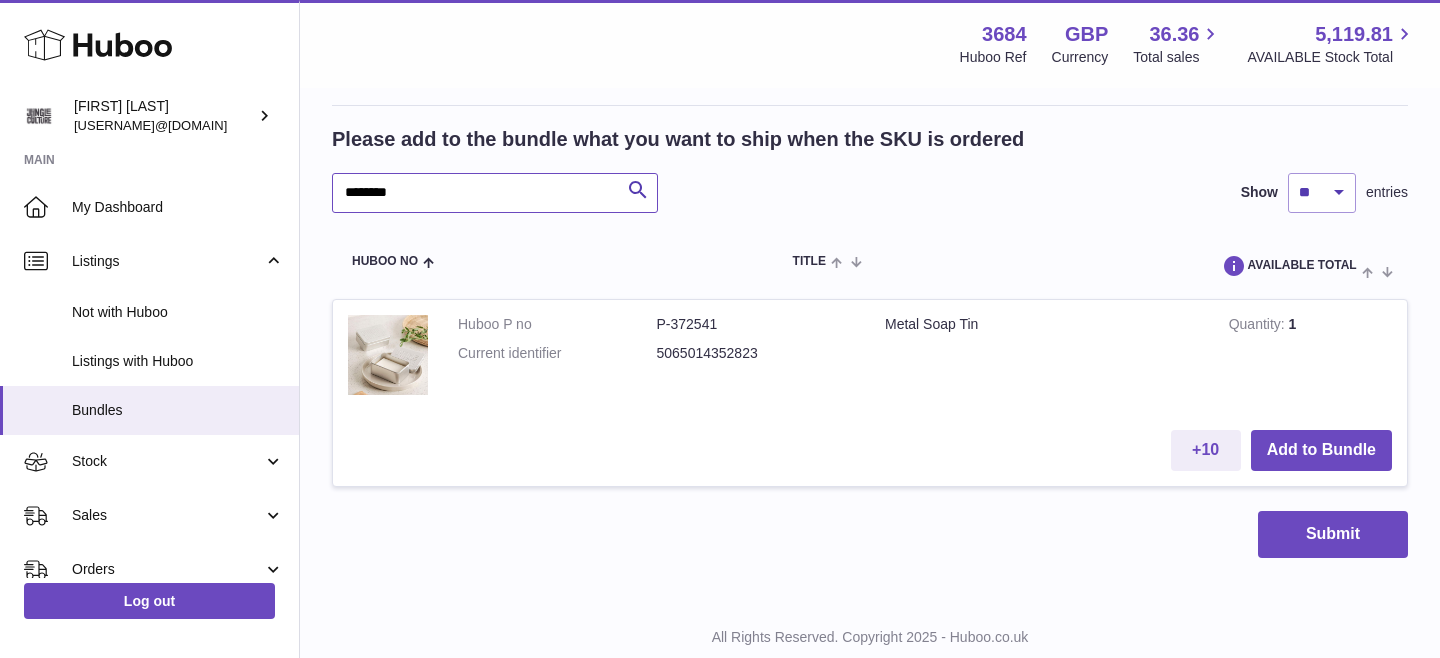 scroll, scrollTop: 1545, scrollLeft: 0, axis: vertical 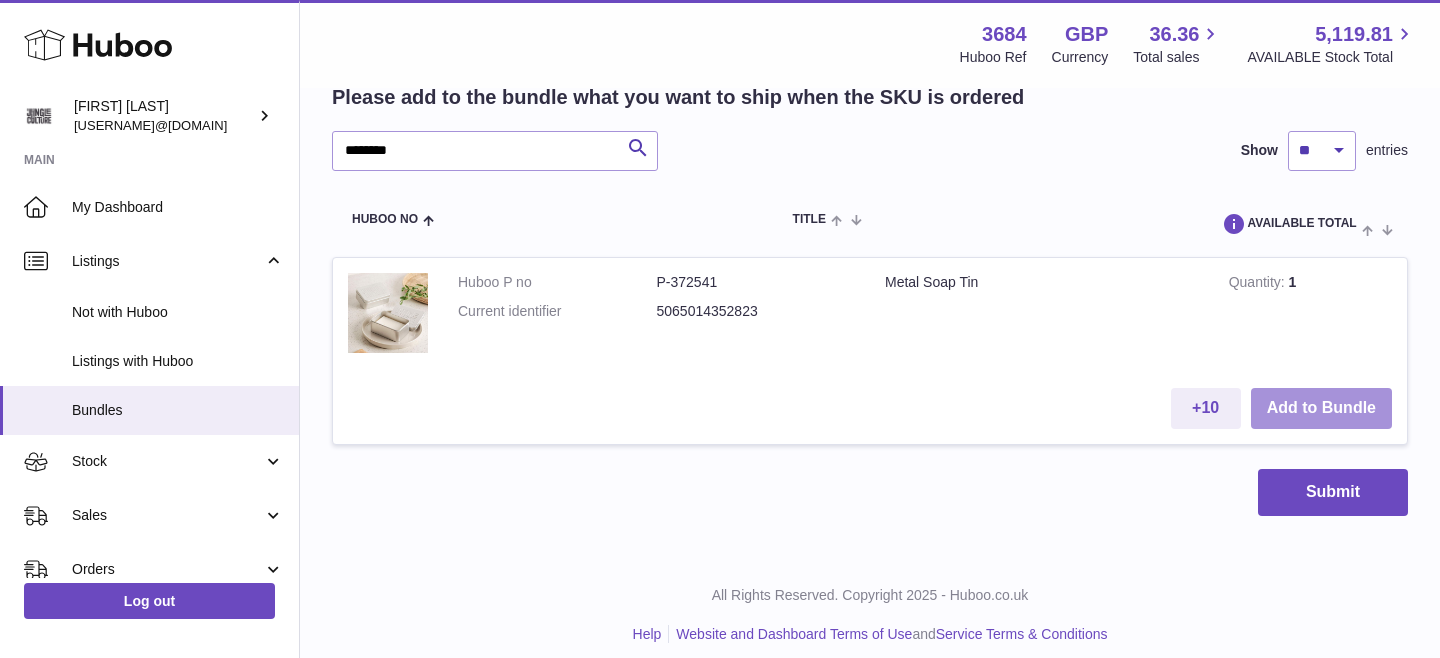 click on "Add to Bundle" at bounding box center [1321, 408] 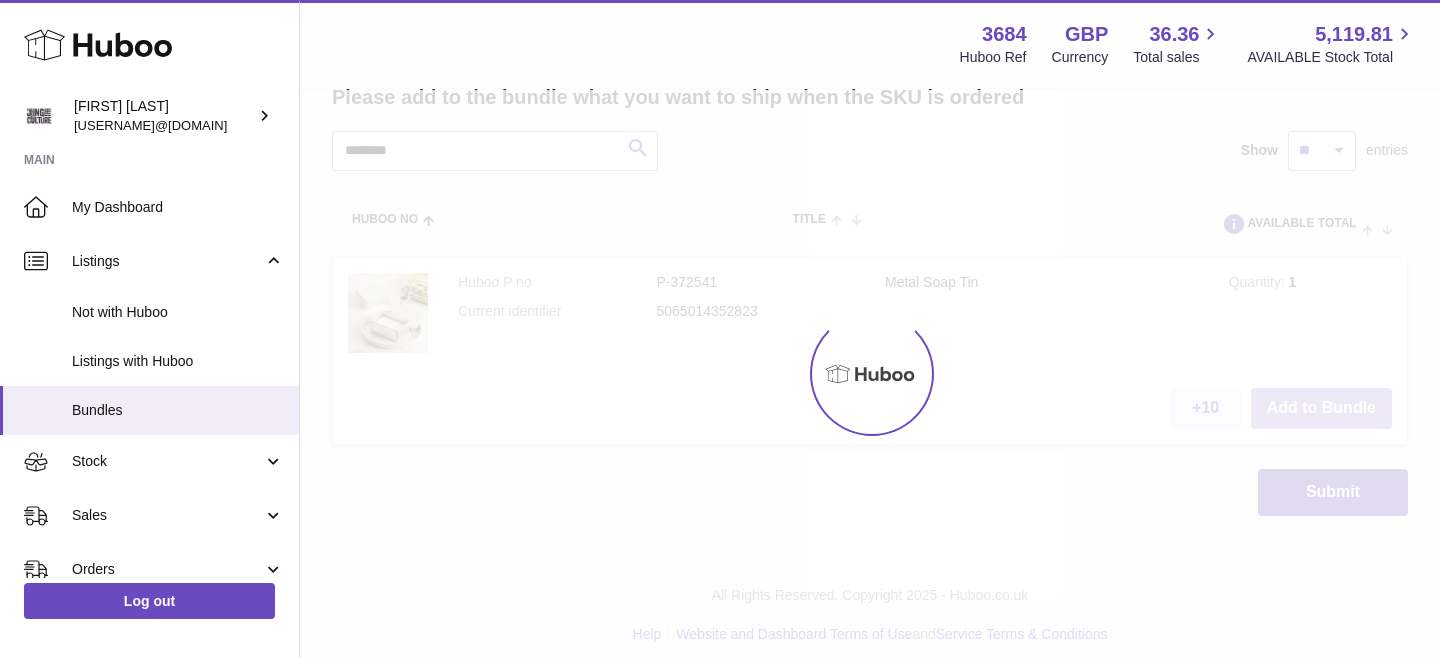 scroll, scrollTop: 1757, scrollLeft: 0, axis: vertical 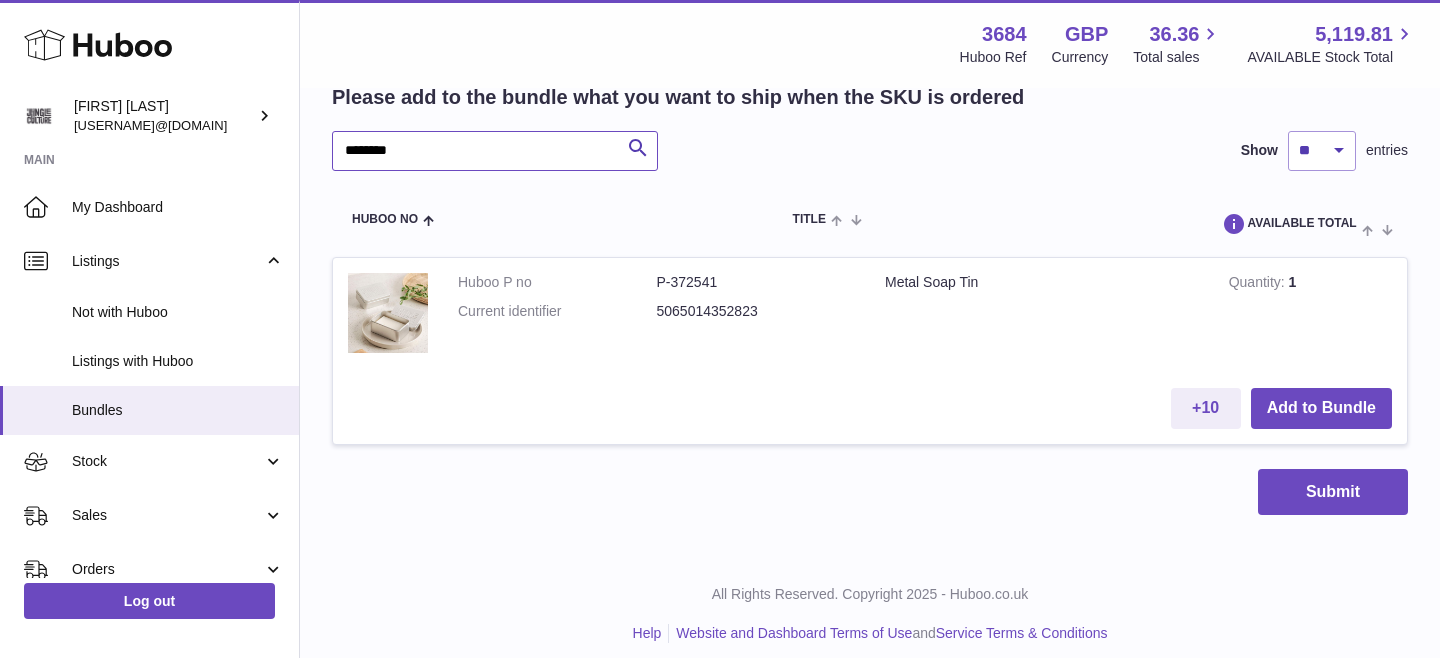 click on "********" at bounding box center (495, 151) 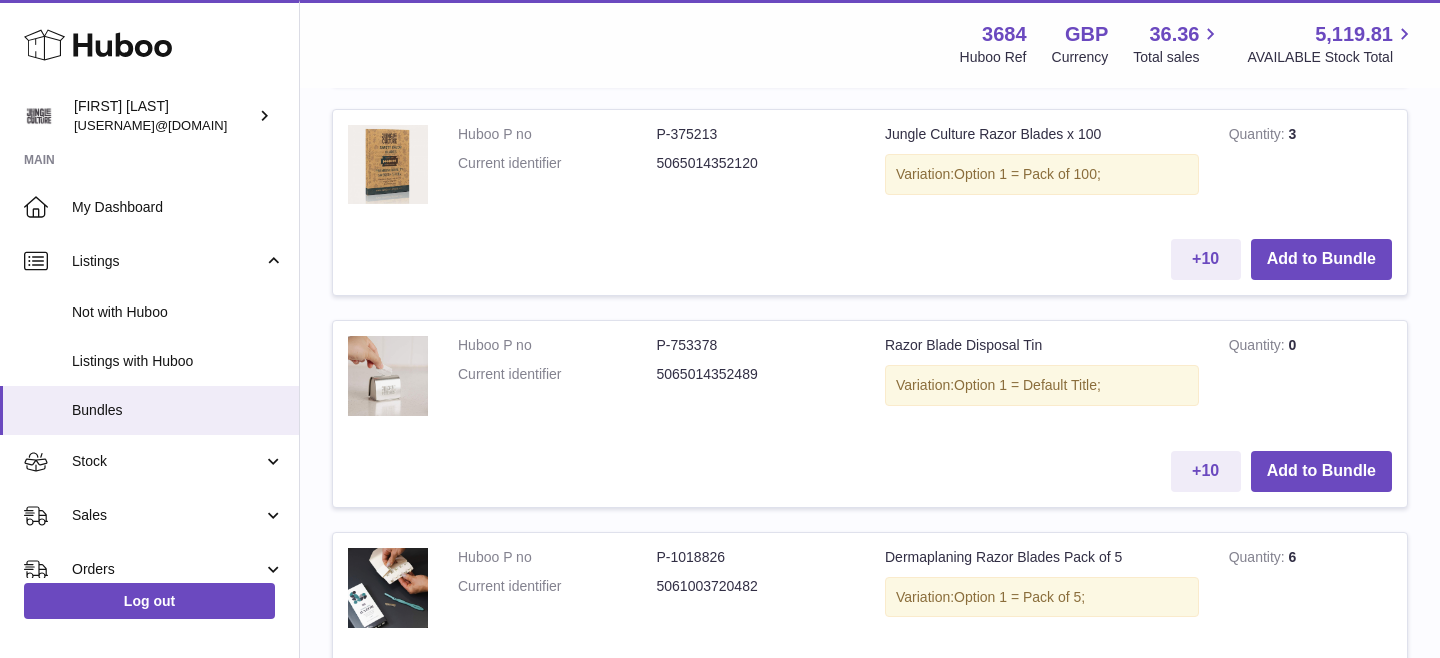 scroll, scrollTop: 2383, scrollLeft: 0, axis: vertical 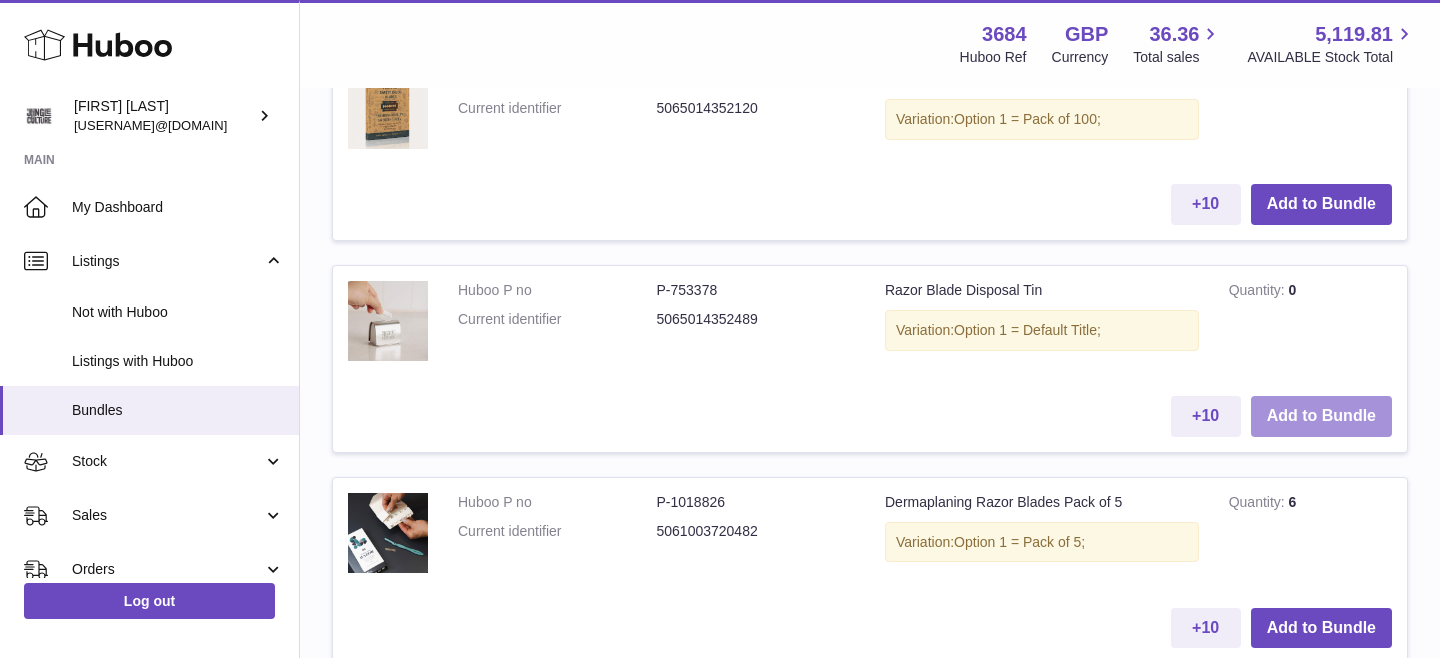 type on "*****" 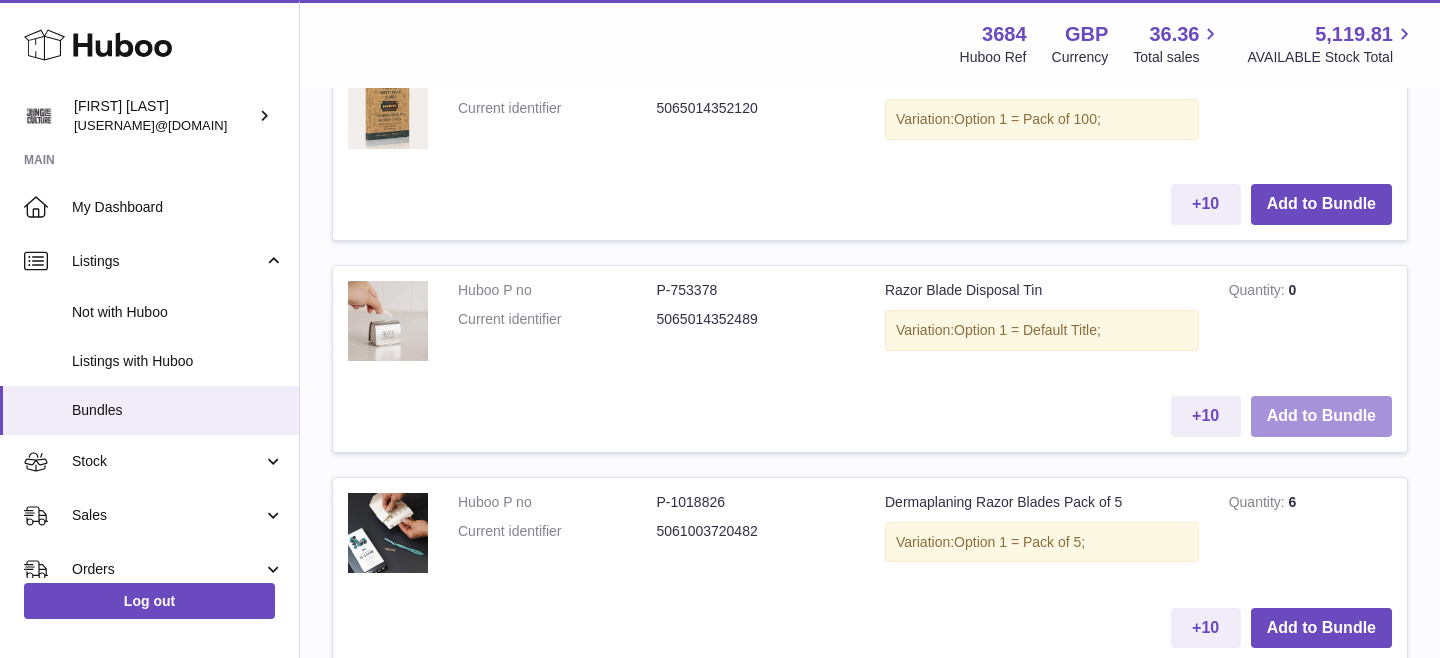 click on "Add to Bundle" at bounding box center [1321, 416] 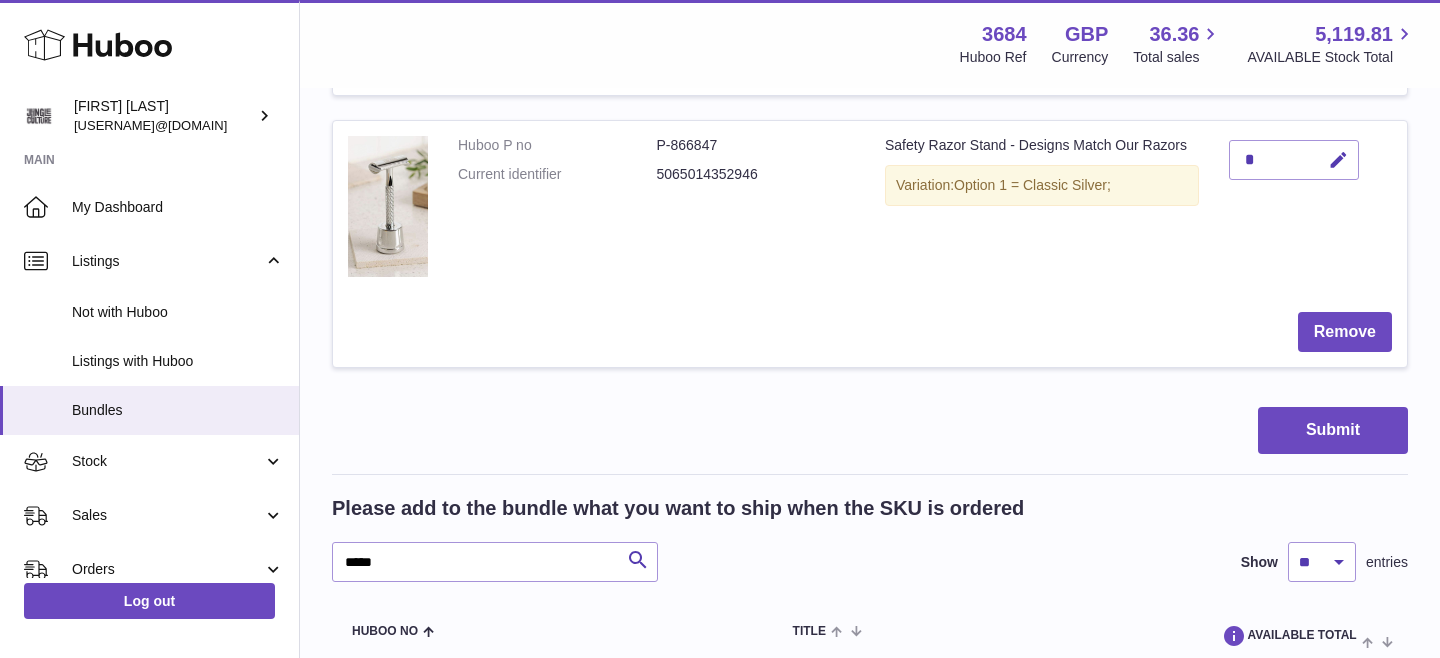 scroll, scrollTop: 1560, scrollLeft: 0, axis: vertical 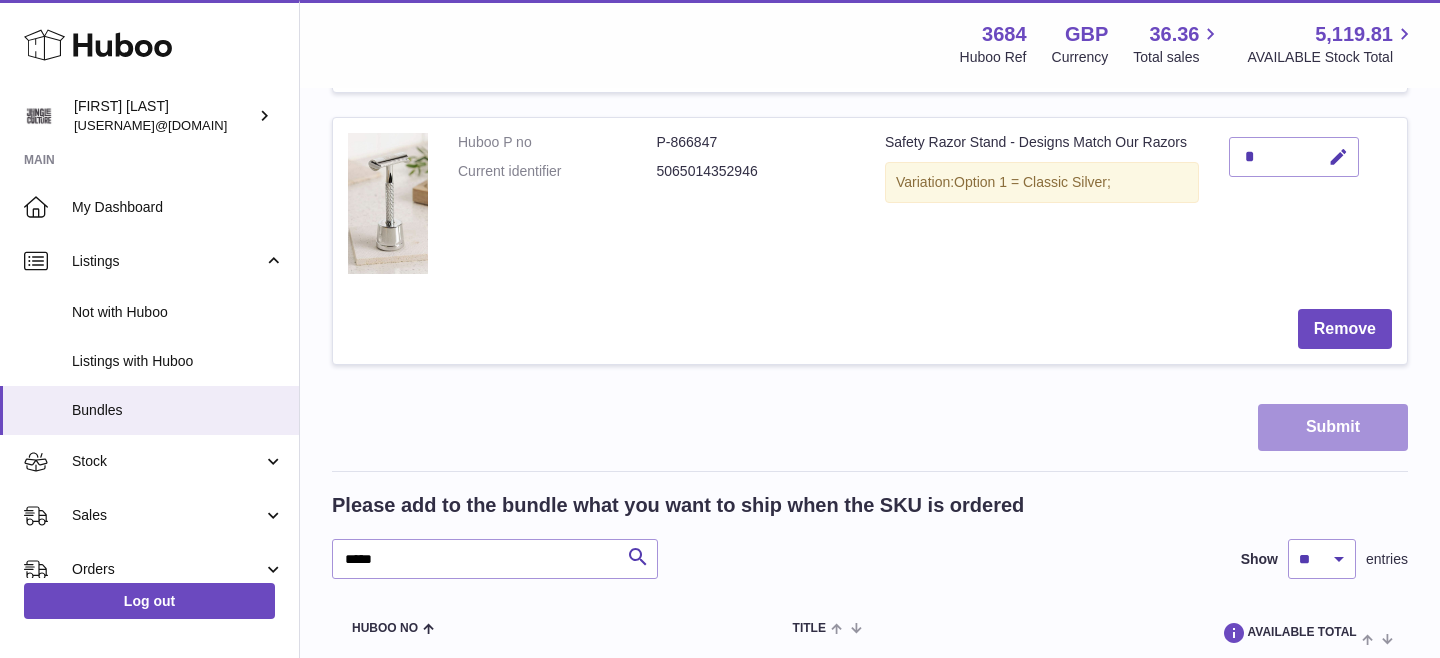 click on "Submit" at bounding box center (1333, 427) 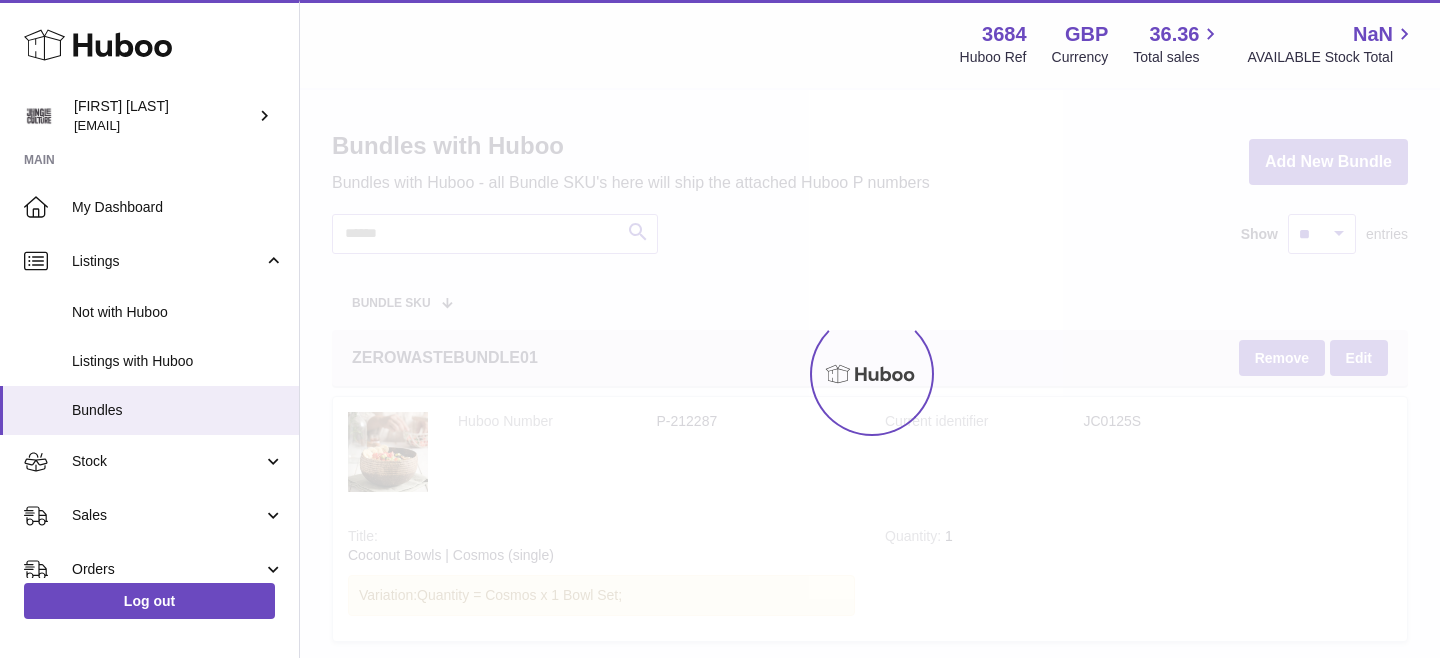scroll, scrollTop: 0, scrollLeft: 0, axis: both 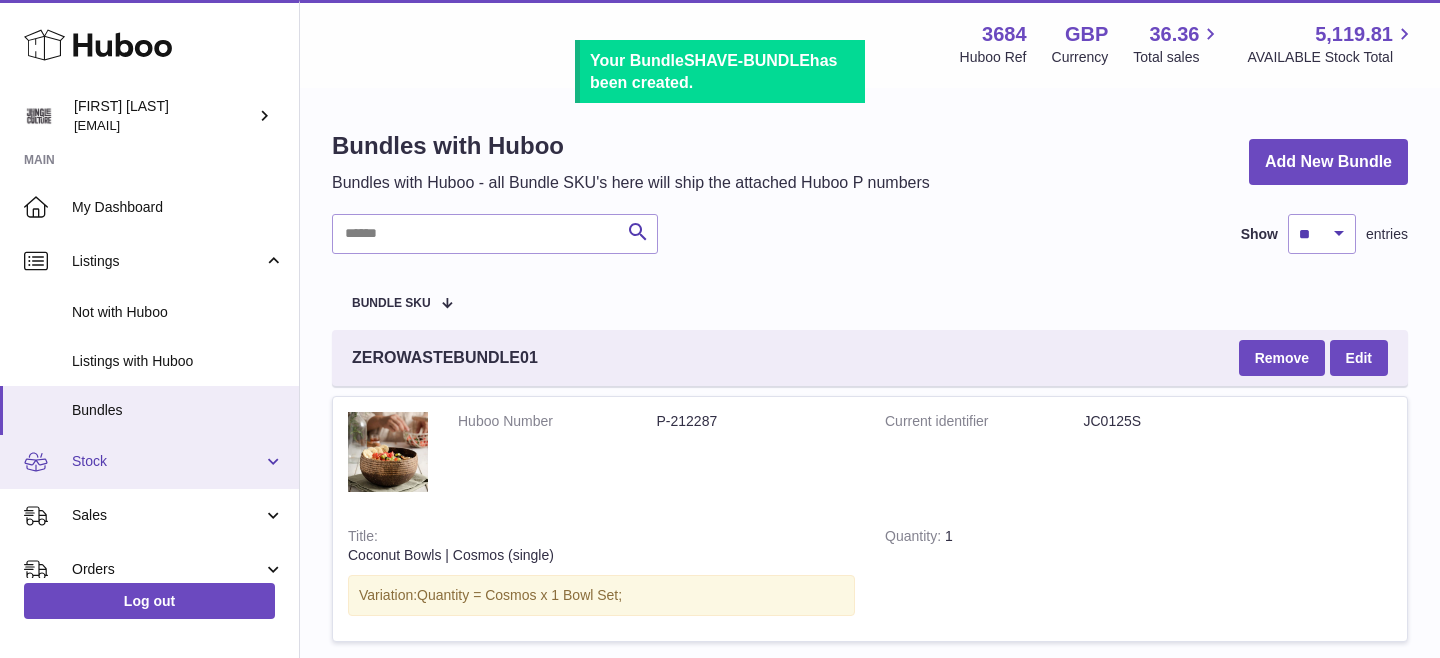 click on "Stock" at bounding box center (167, 461) 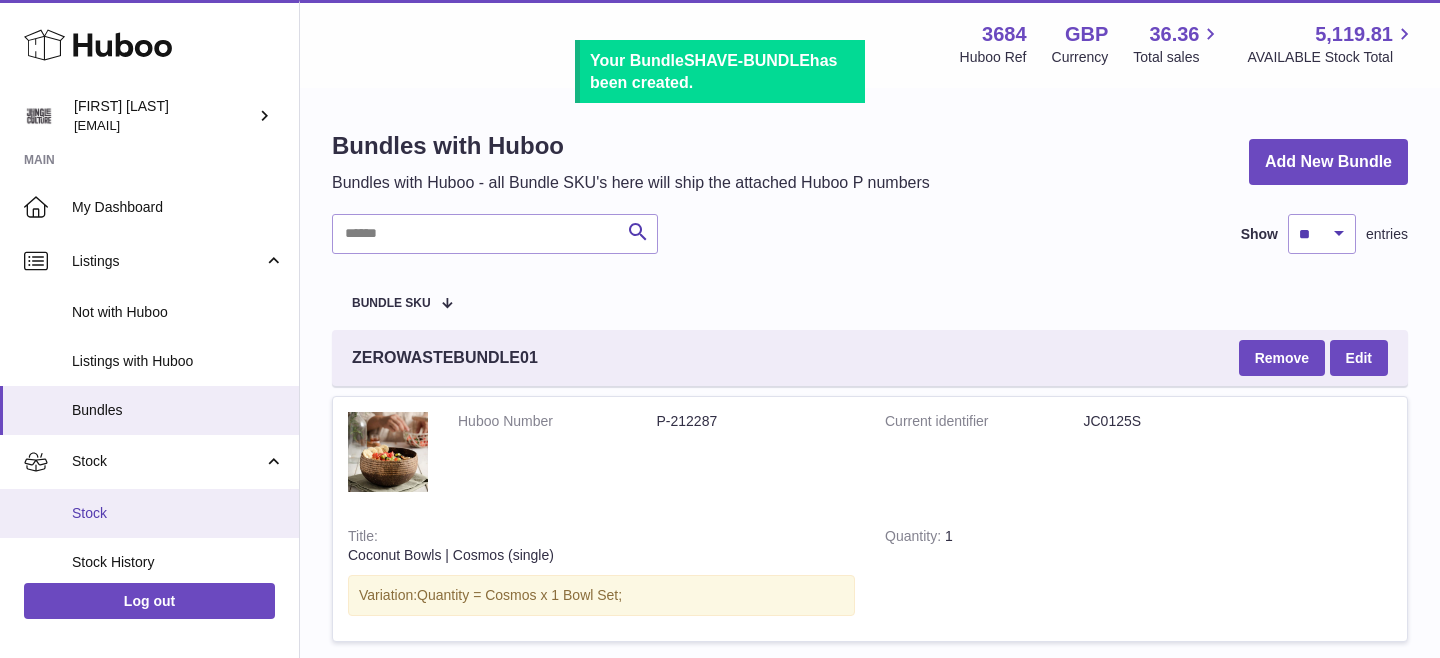click on "Stock" at bounding box center [178, 513] 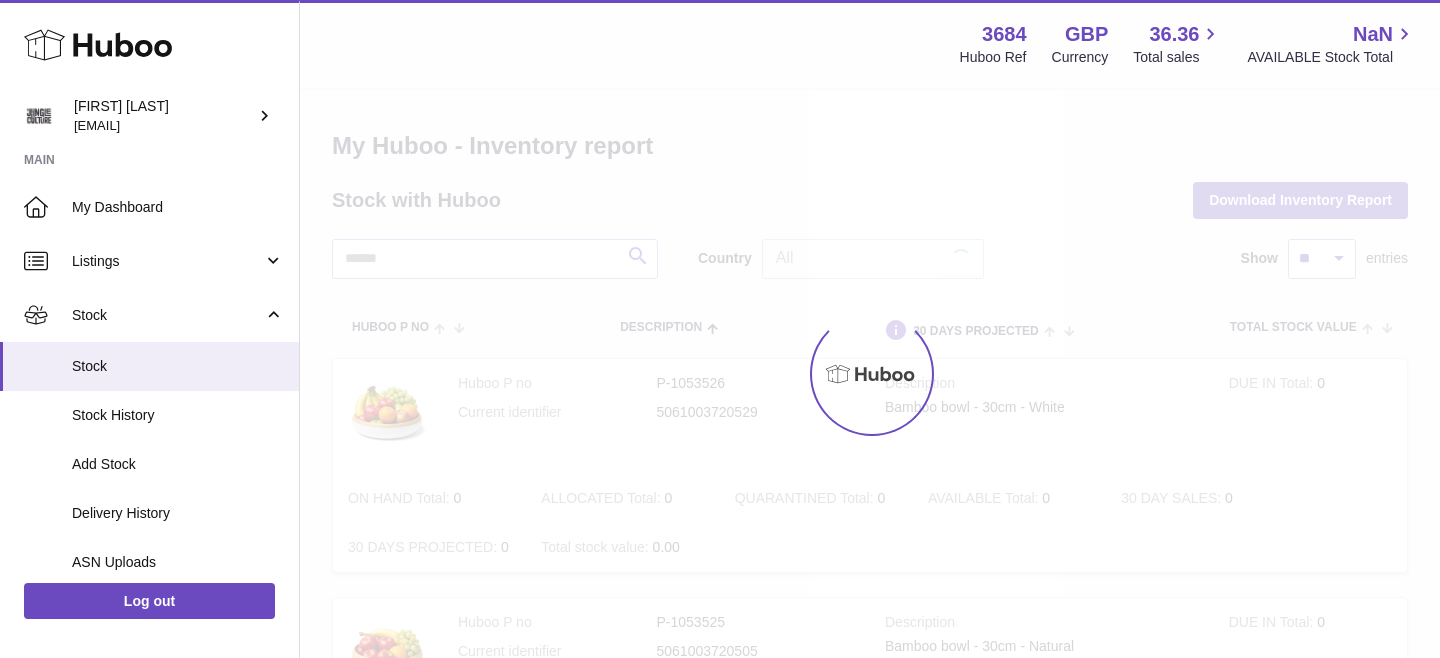 scroll, scrollTop: 0, scrollLeft: 0, axis: both 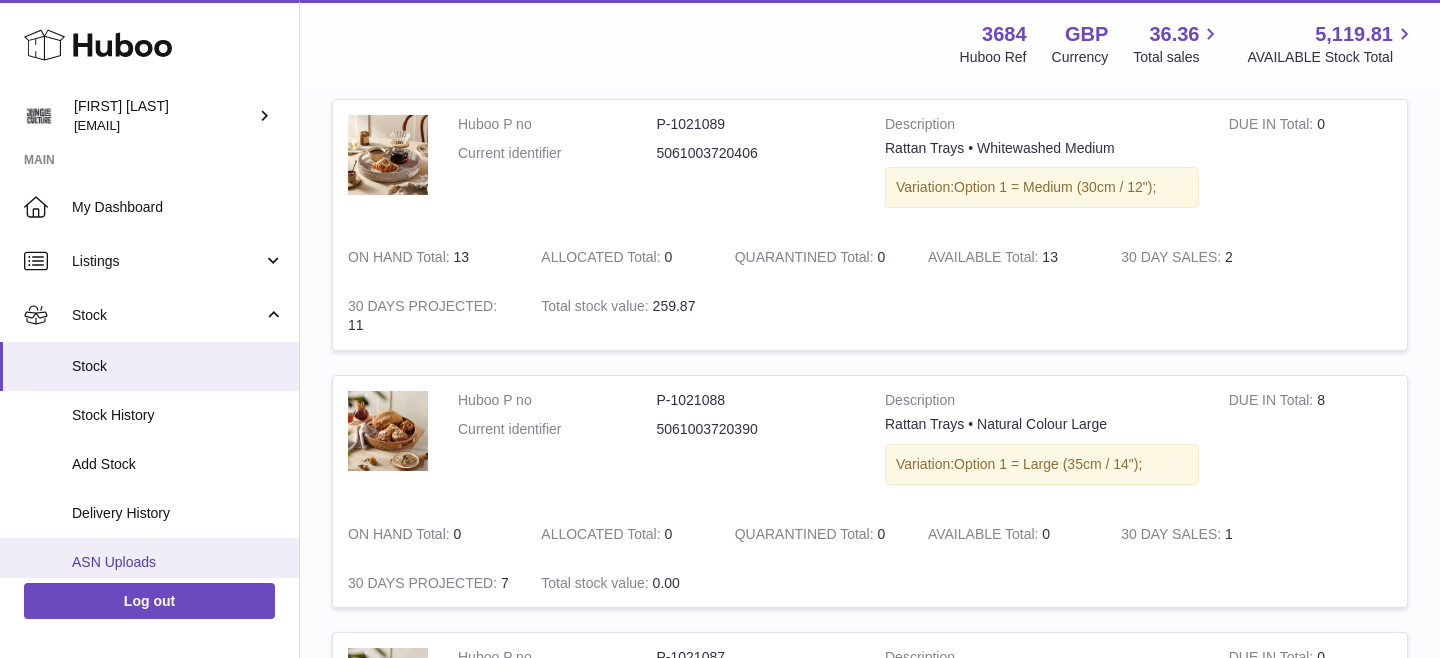 click on "ASN Uploads" at bounding box center [149, 562] 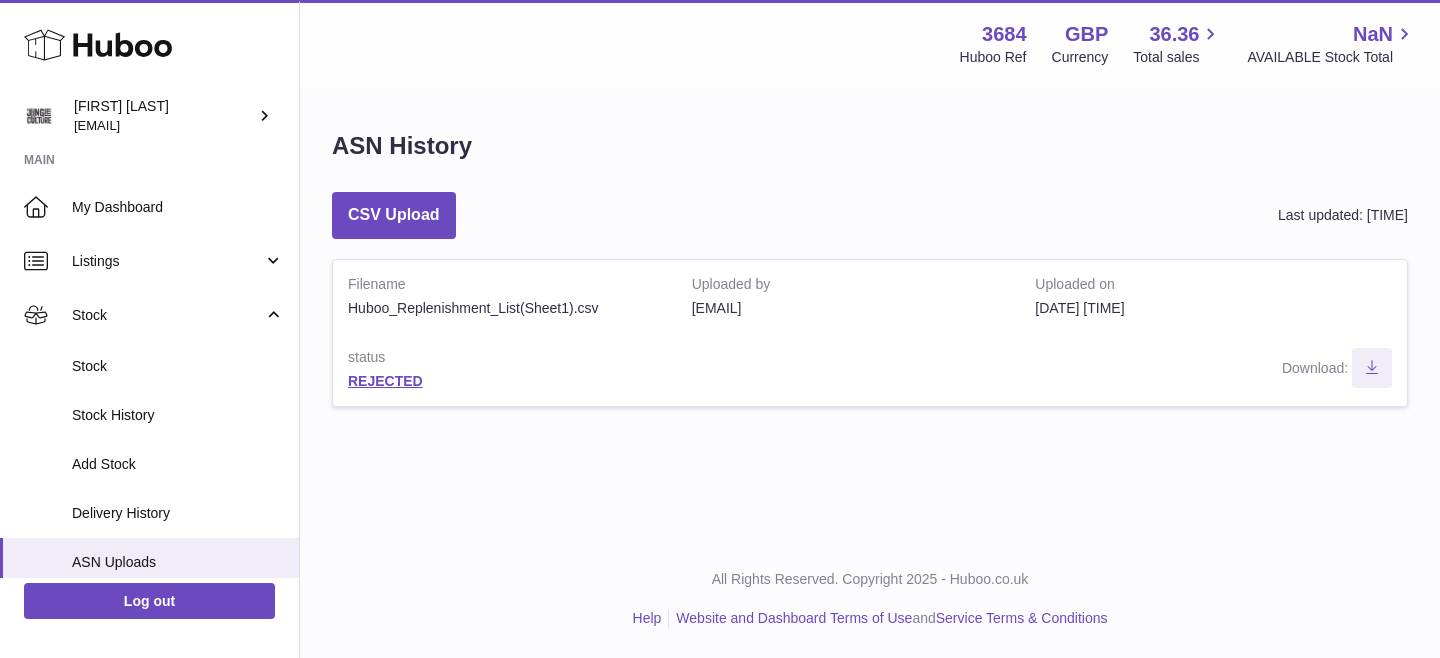 scroll, scrollTop: 0, scrollLeft: 0, axis: both 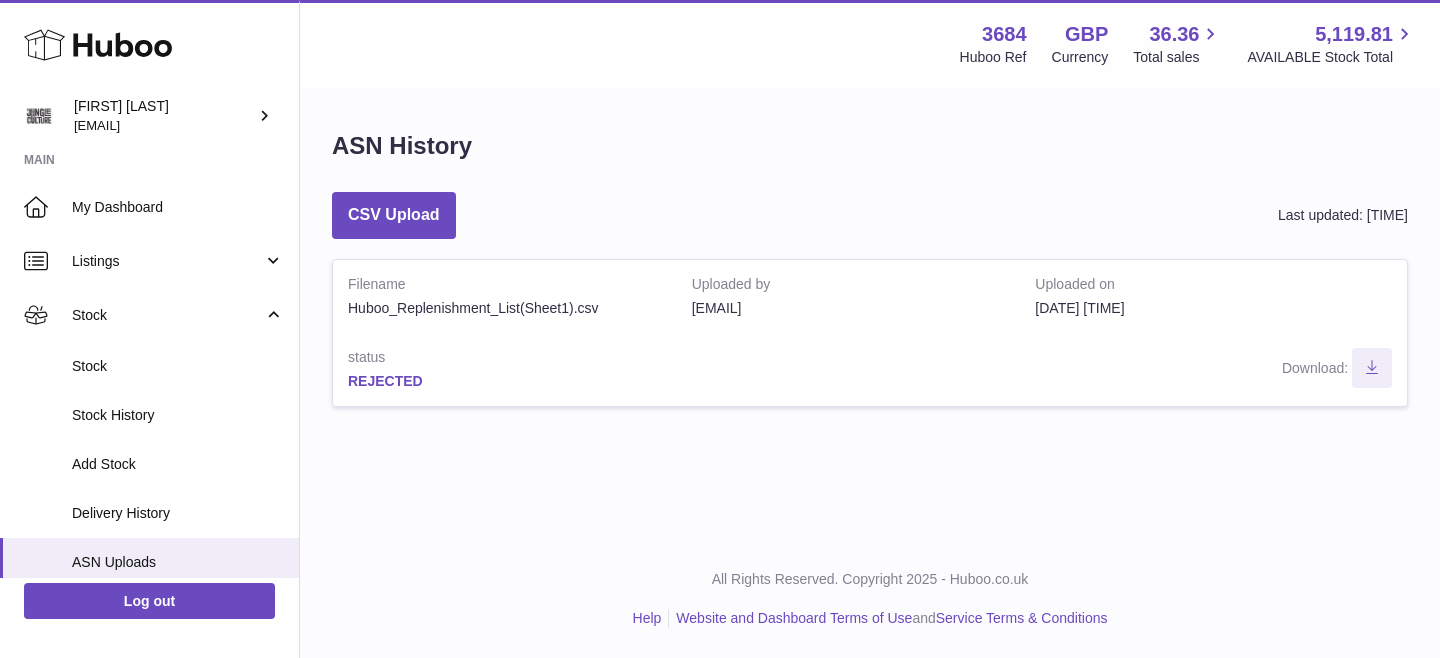 click on "REJECTED" at bounding box center (385, 381) 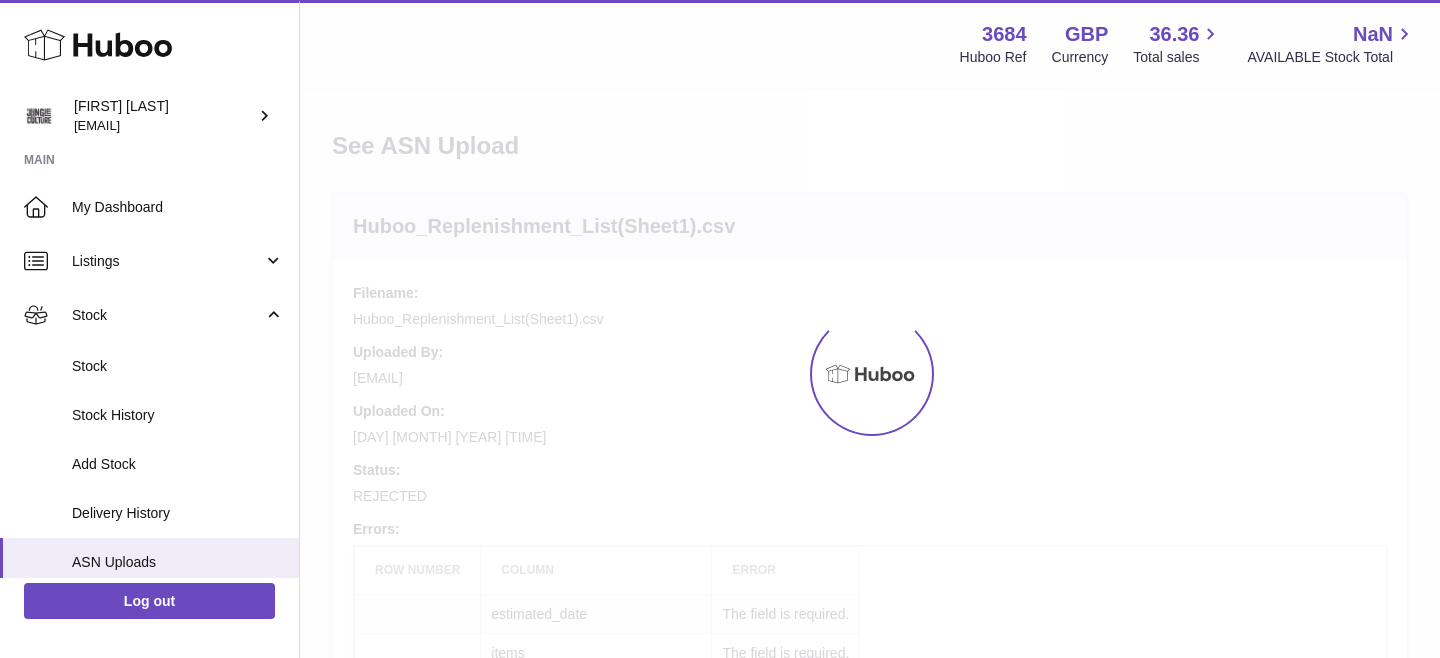 scroll, scrollTop: 0, scrollLeft: 0, axis: both 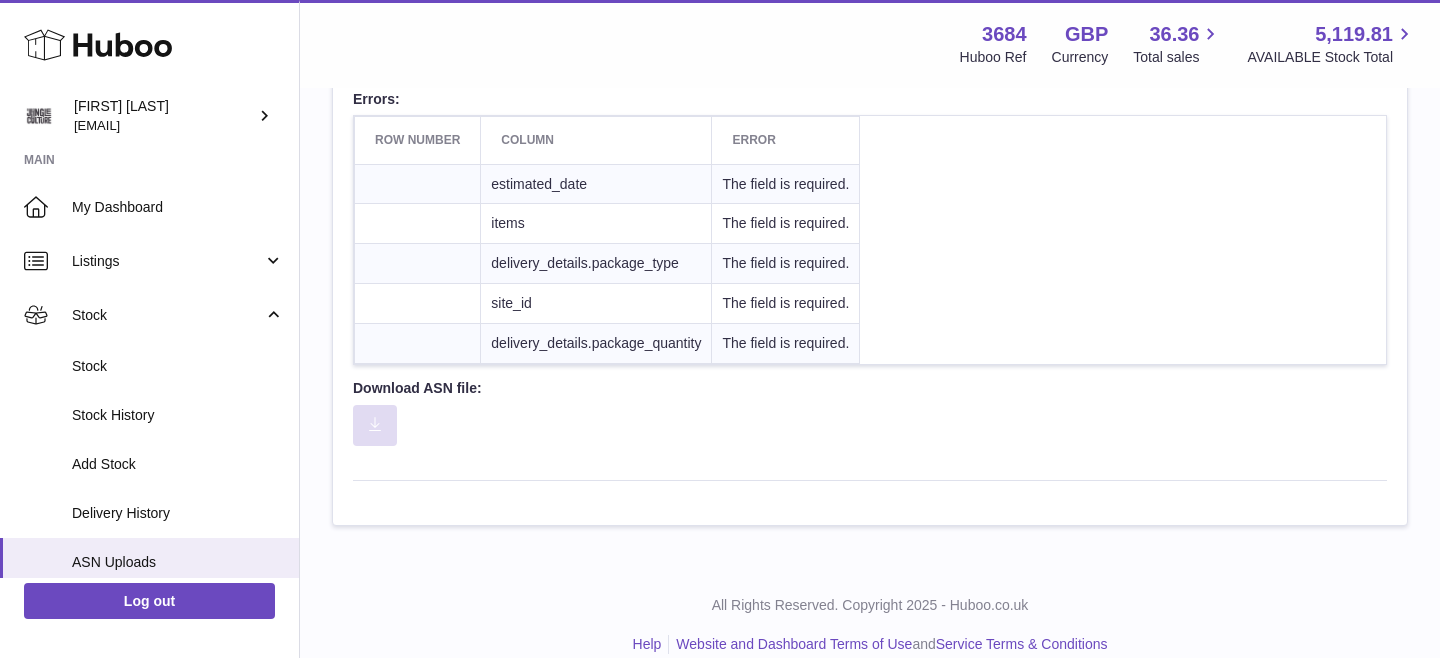 click 